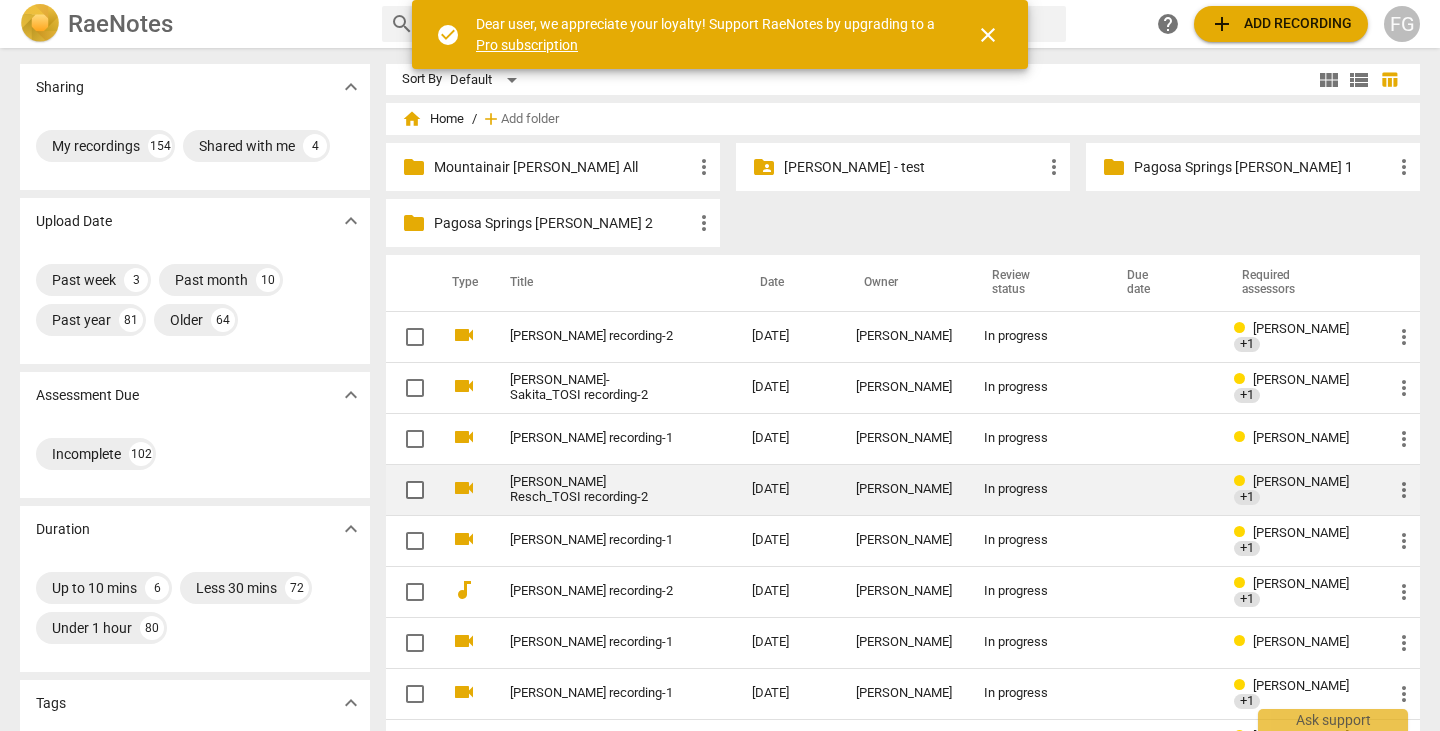 scroll, scrollTop: 0, scrollLeft: 0, axis: both 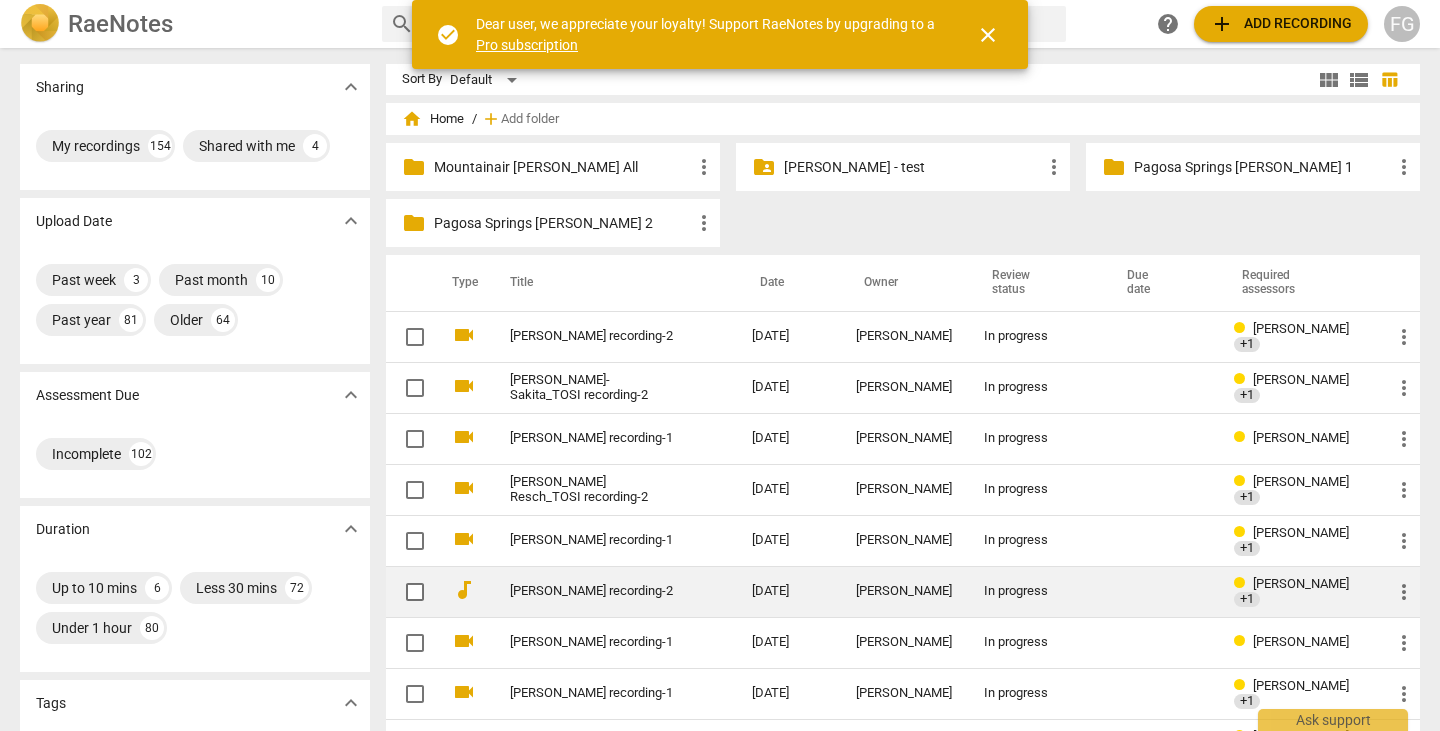 click on "[PERSON_NAME] recording-2" at bounding box center (595, 591) 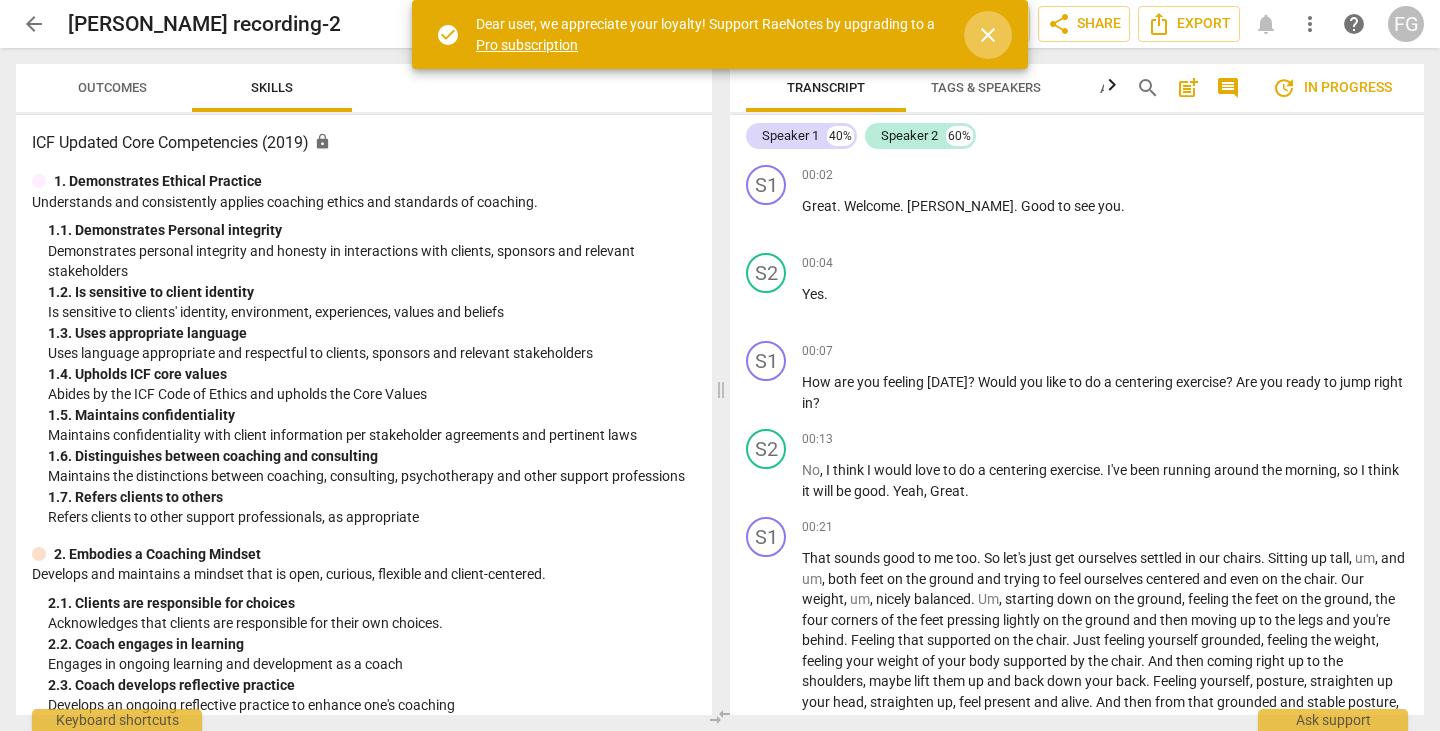 click on "close" at bounding box center [988, 35] 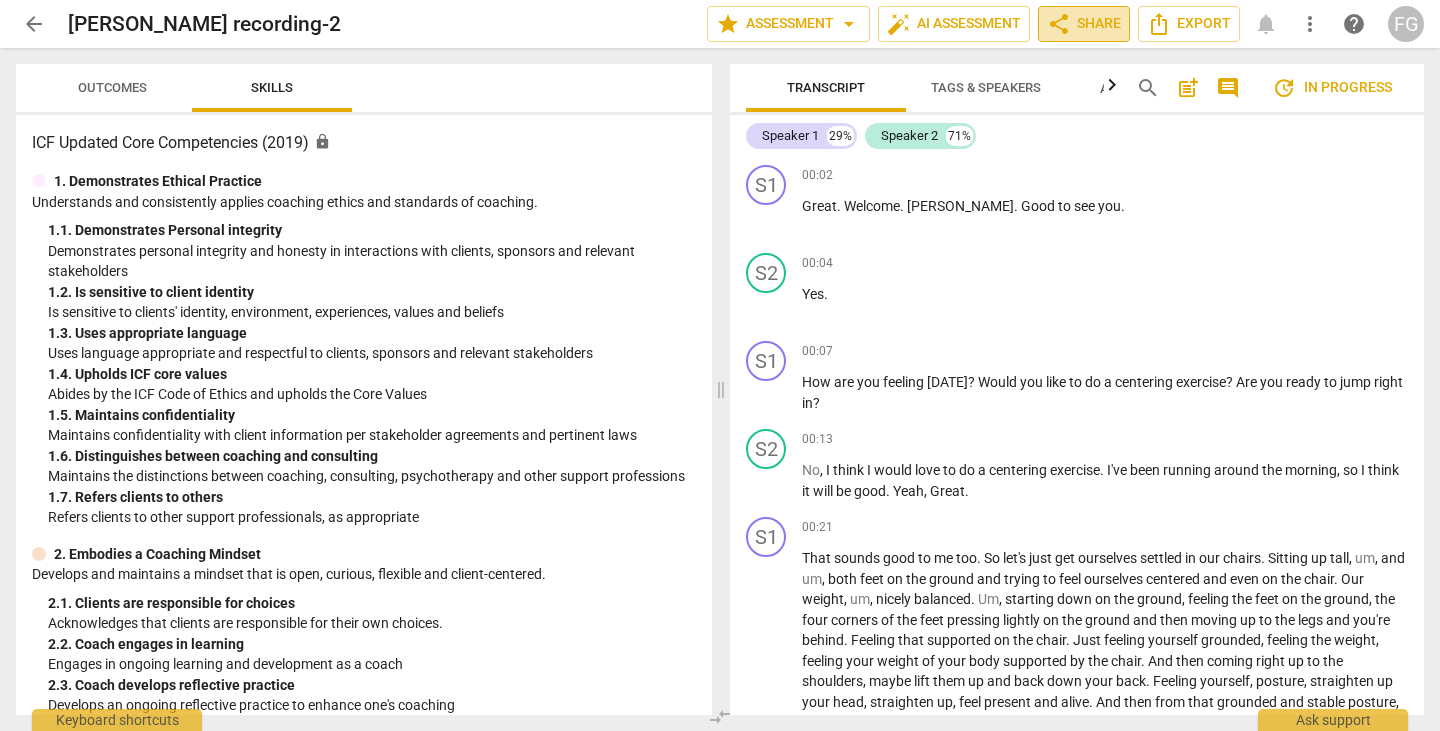 click on "share    Share" at bounding box center (1084, 24) 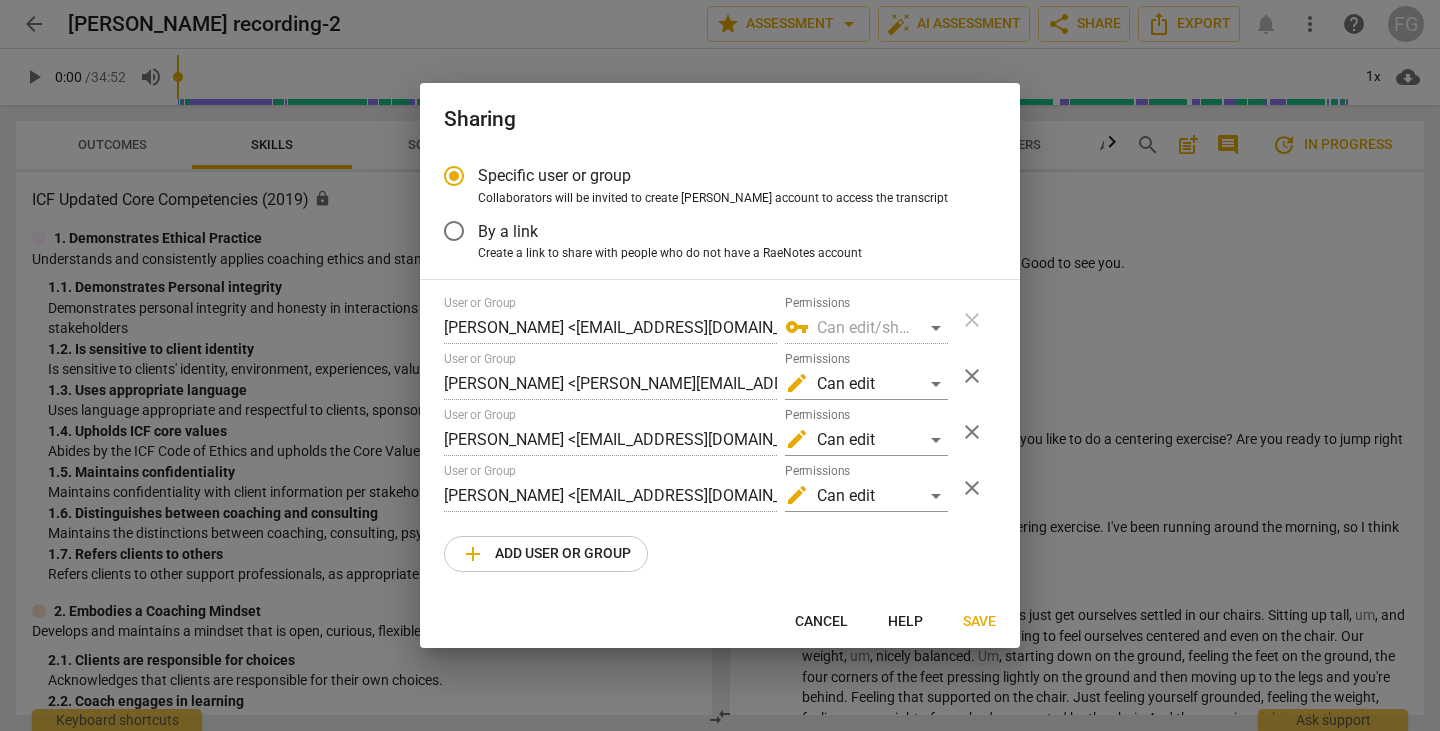 click on "Cancel" at bounding box center (821, 622) 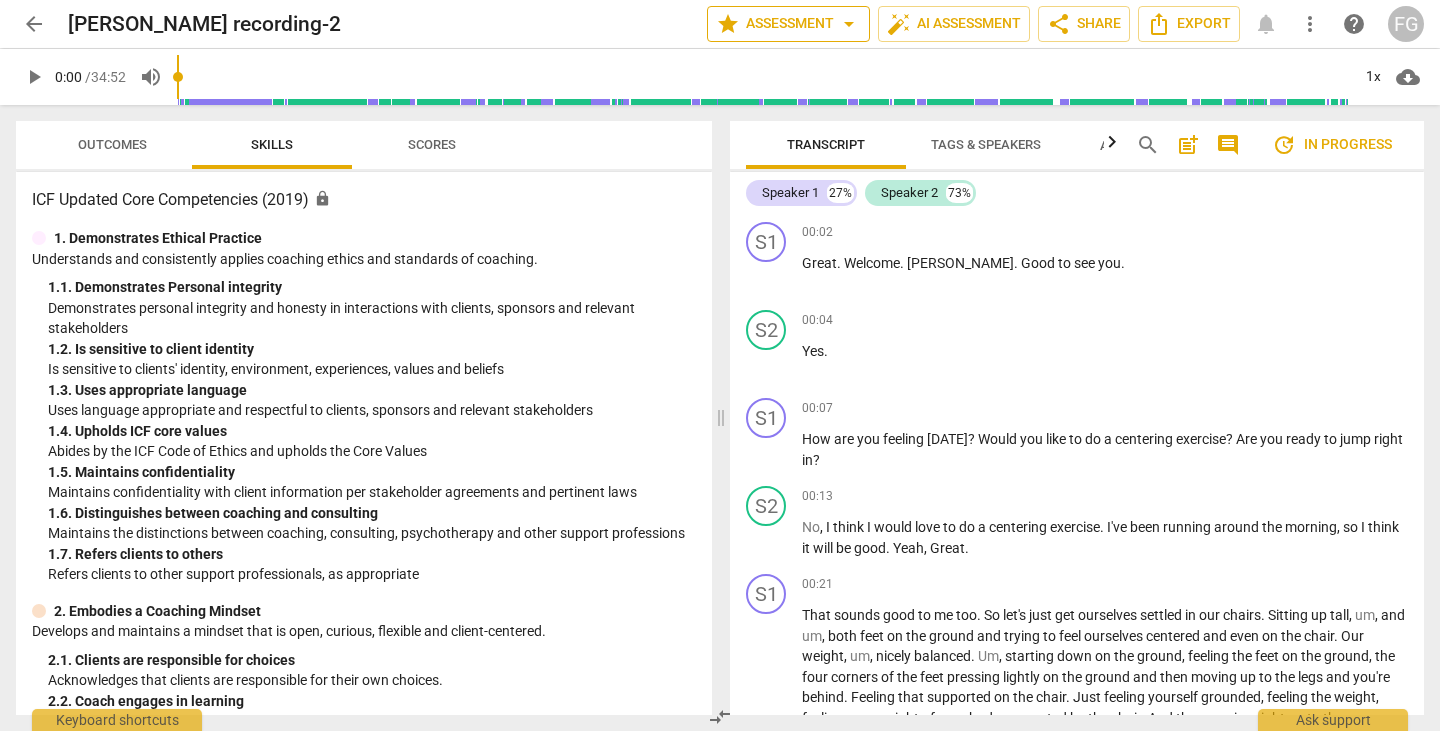 click on "arrow_drop_down" at bounding box center (849, 24) 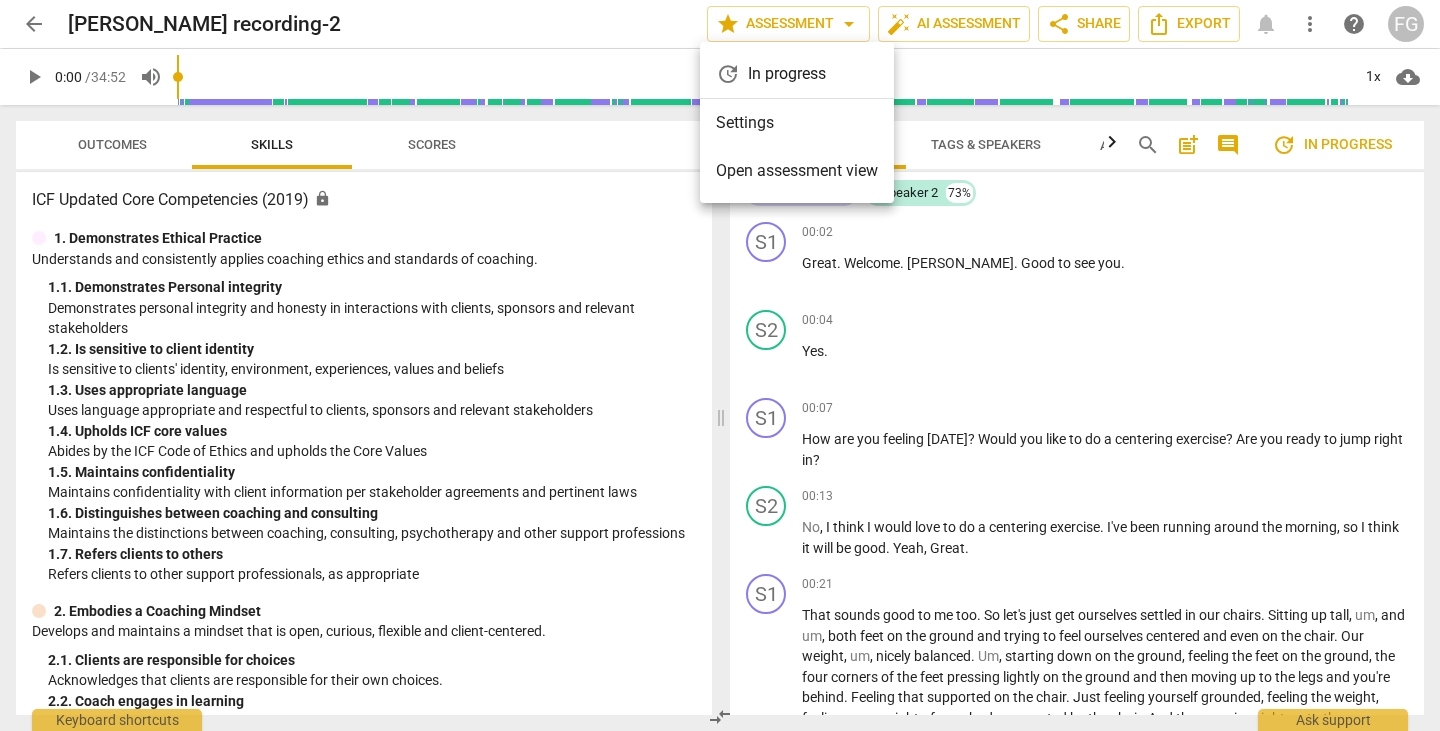 click on "update In progress" at bounding box center (797, 74) 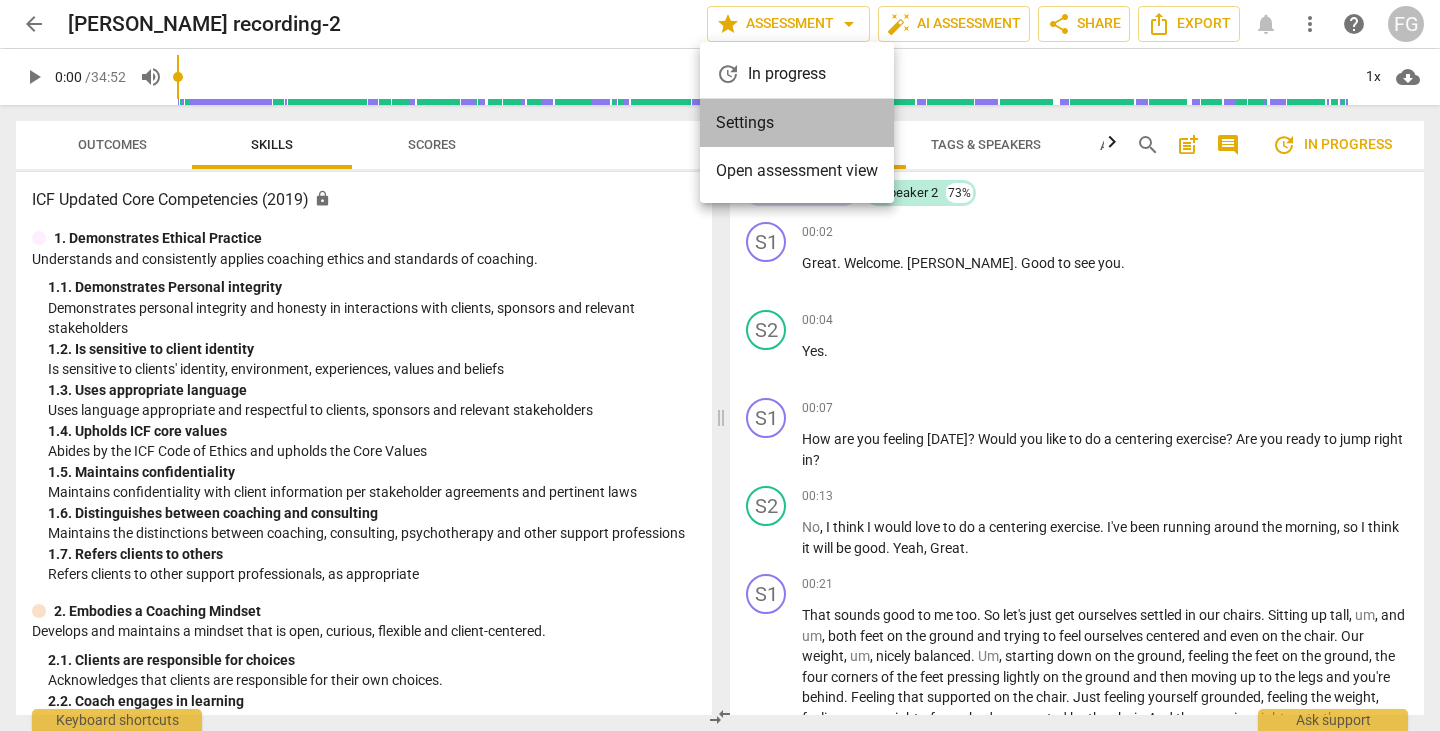 click on "Settings" at bounding box center [797, 123] 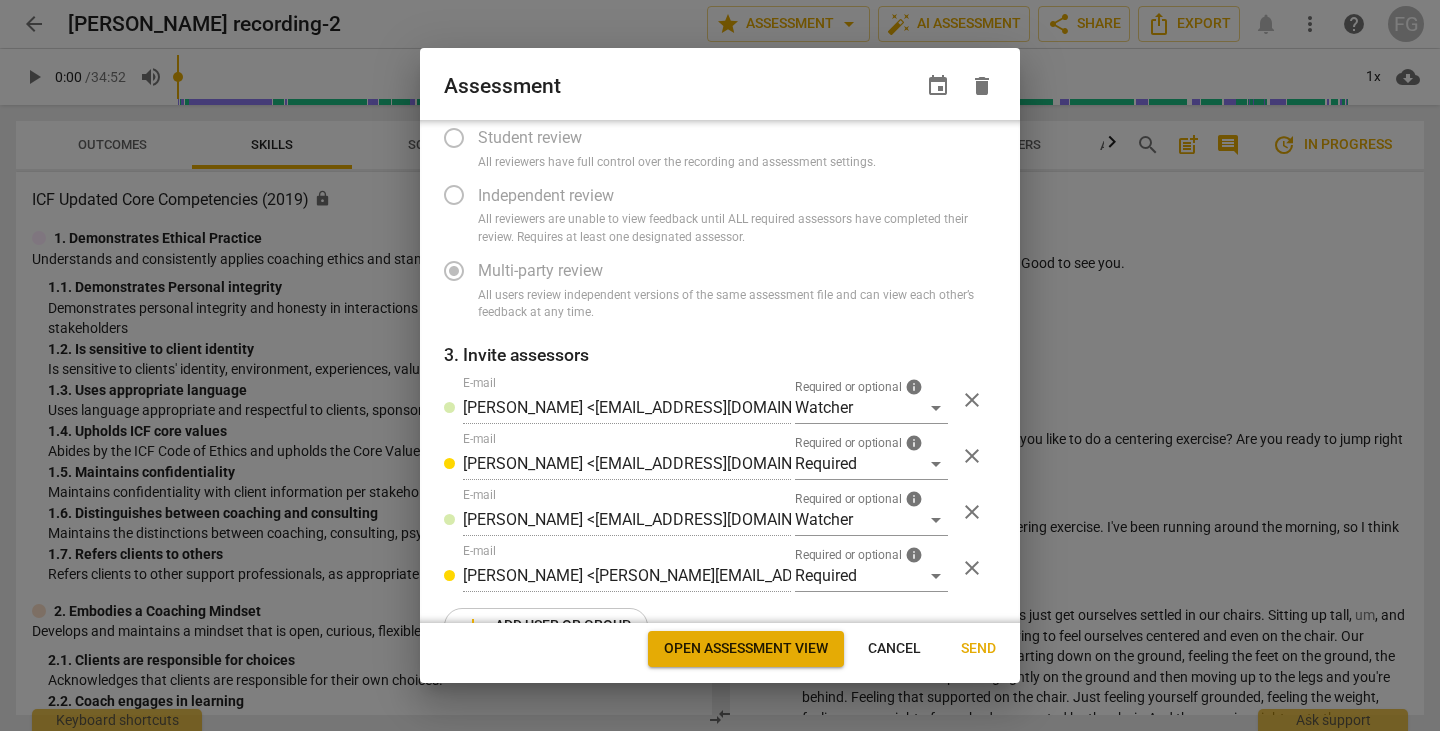 radio on "false" 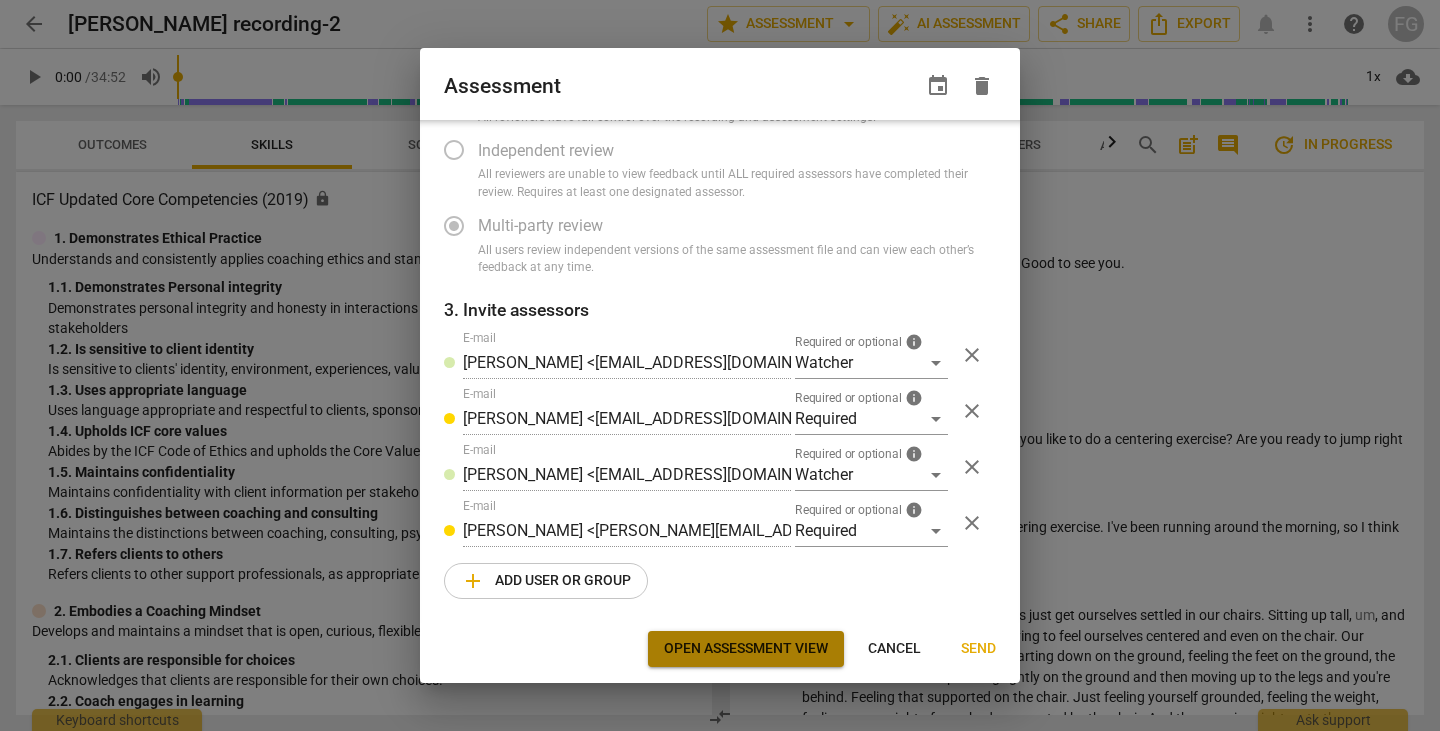 click on "Open assessment view" at bounding box center (746, 649) 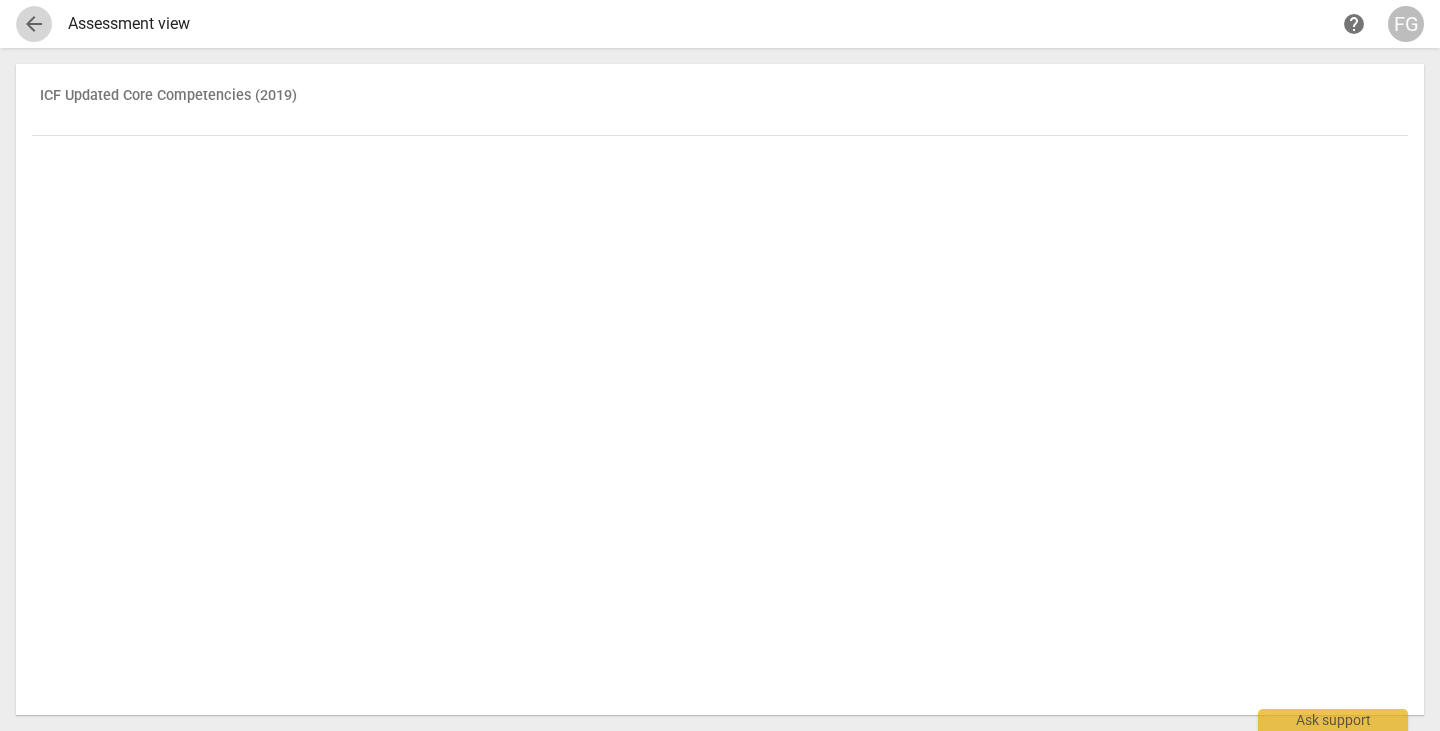 click on "arrow_back" at bounding box center [34, 24] 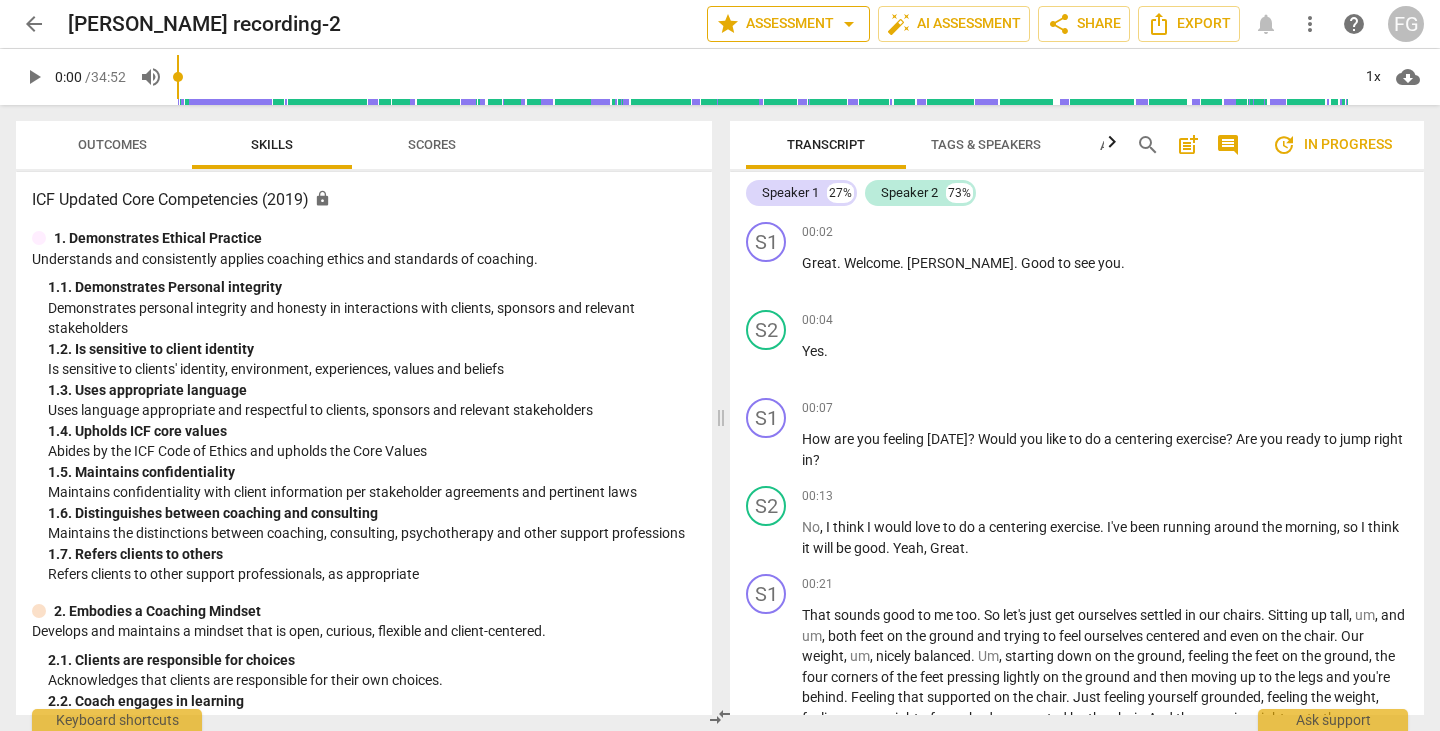 click on "star    Assessment   arrow_drop_down" at bounding box center [788, 24] 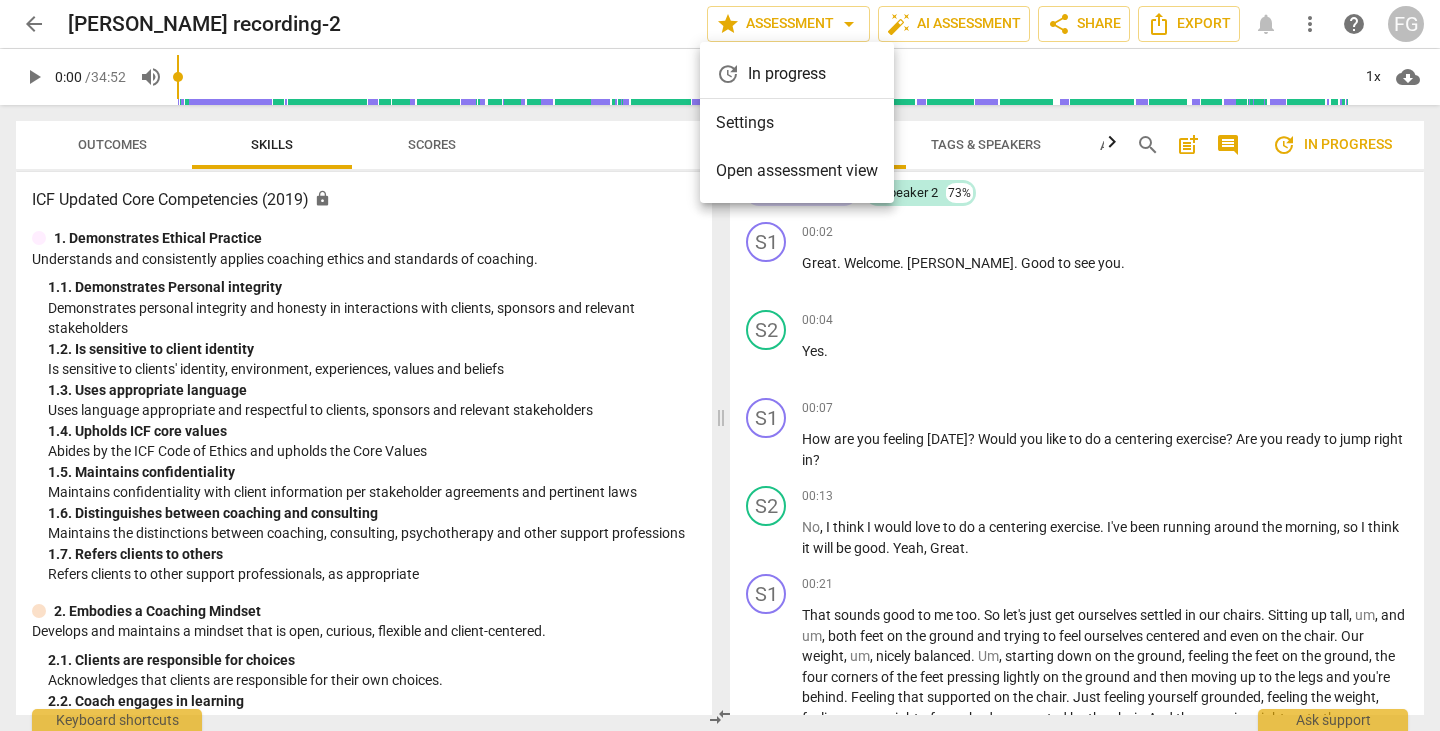 click on "Settings" at bounding box center (797, 123) 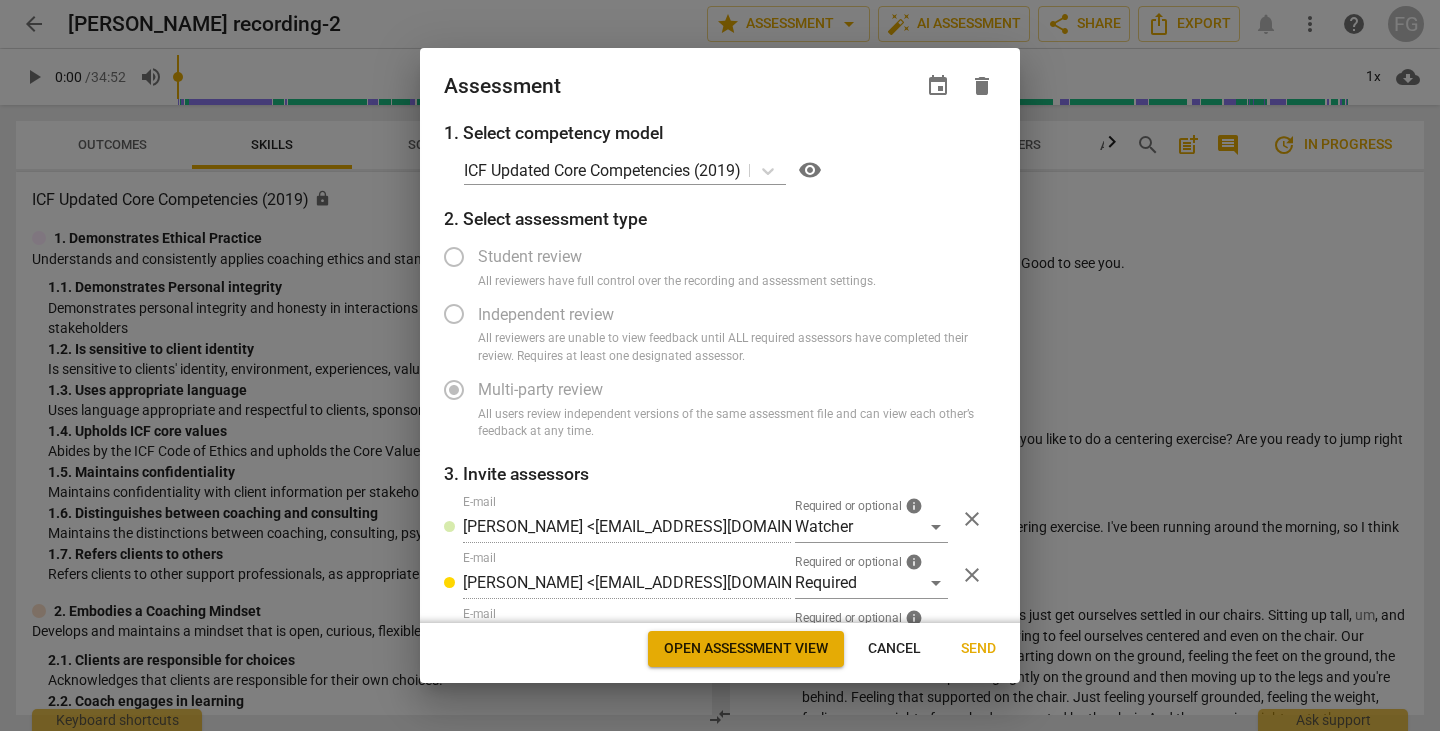 click on "Cancel" at bounding box center [894, 649] 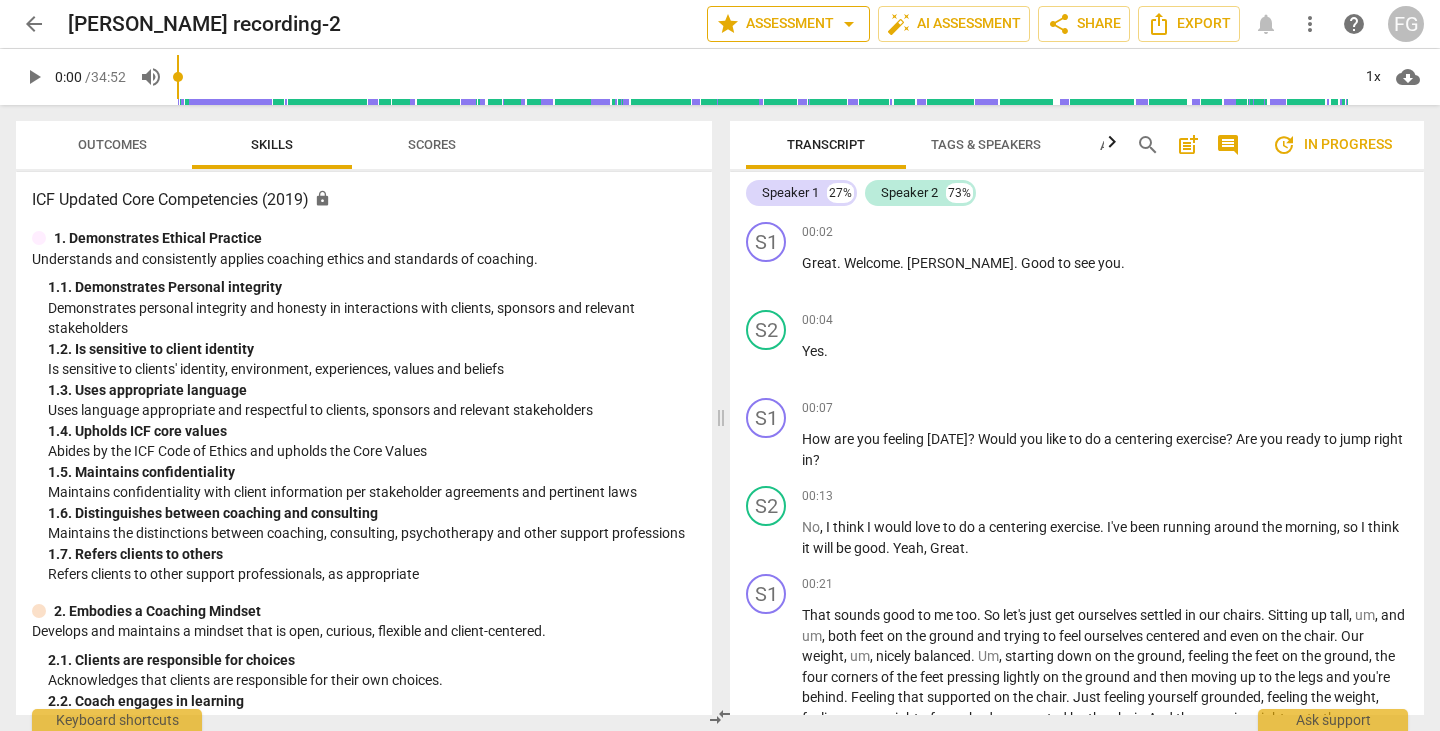 click on "arrow_drop_down" at bounding box center [849, 24] 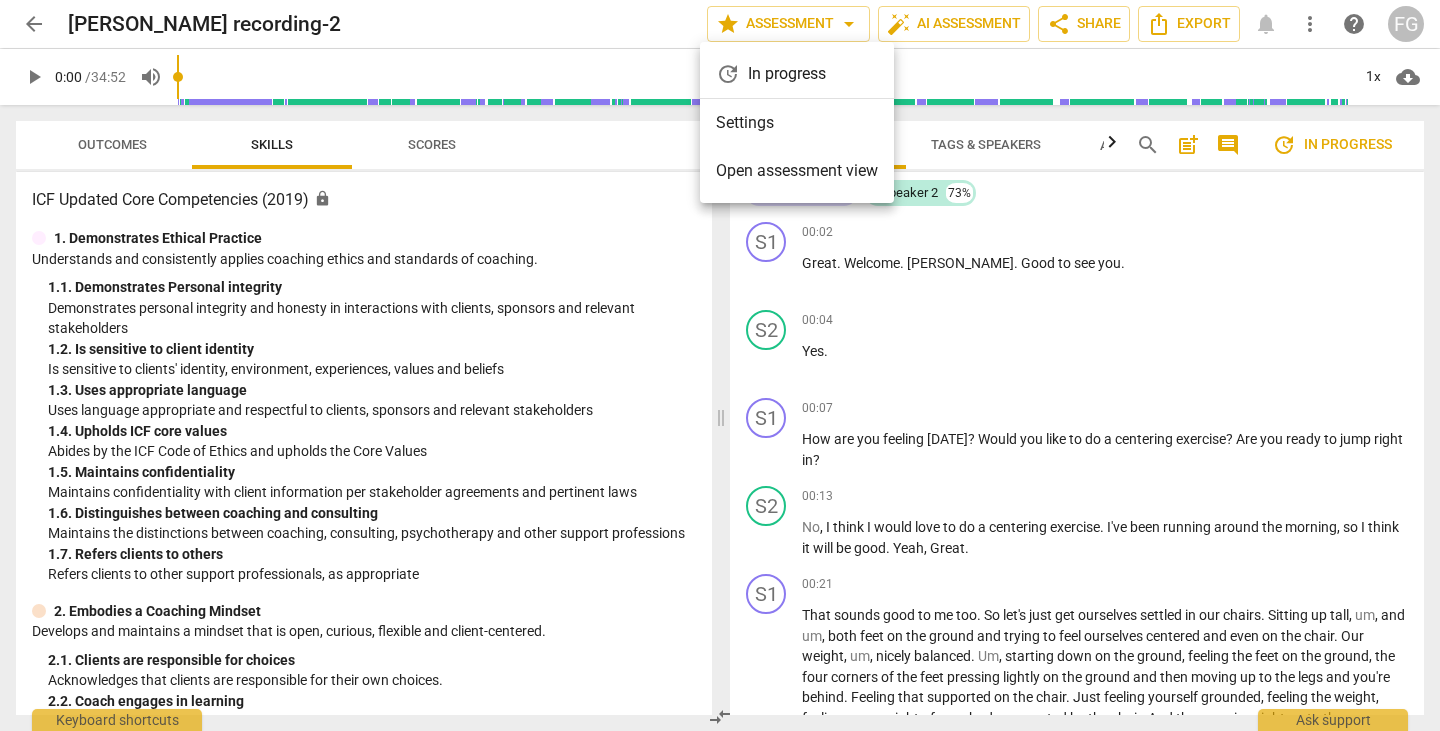 click on "Settings" at bounding box center [797, 123] 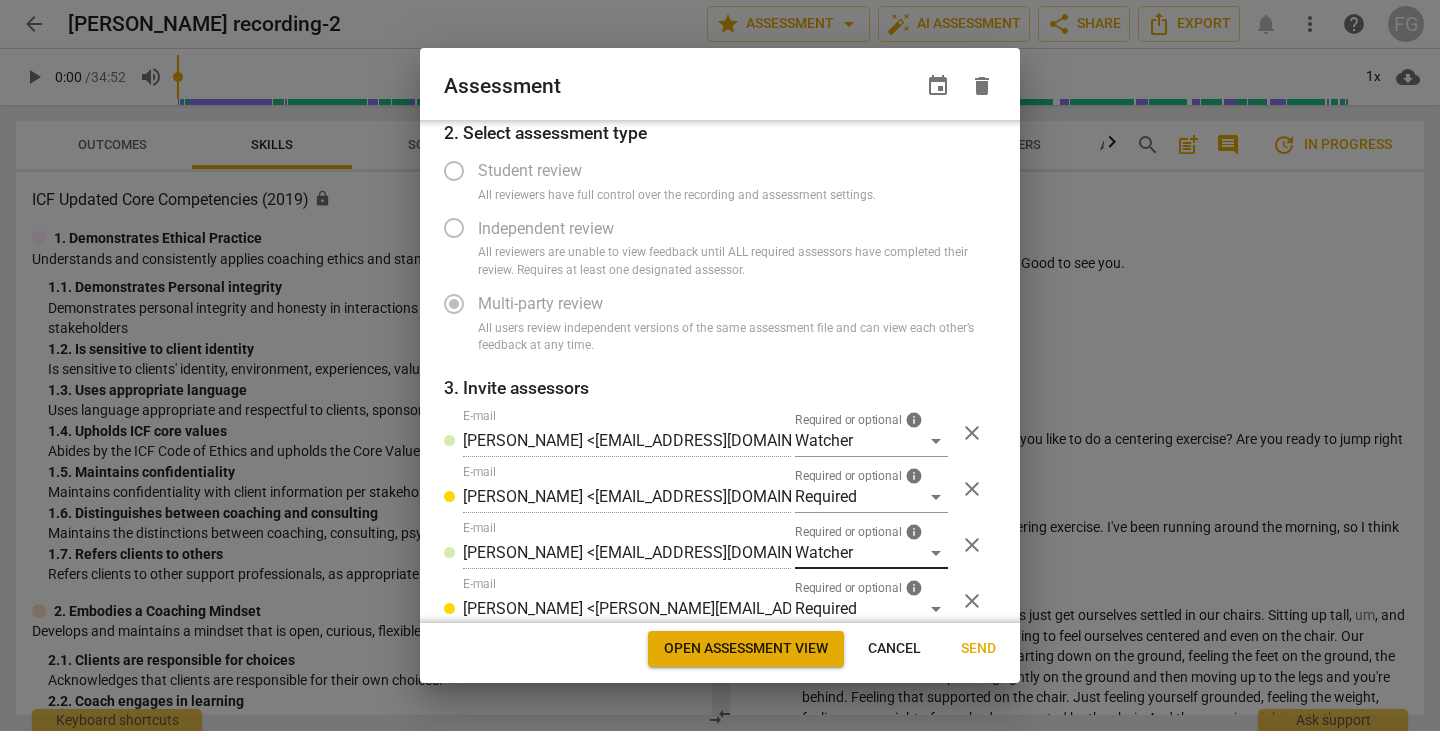 scroll, scrollTop: 164, scrollLeft: 0, axis: vertical 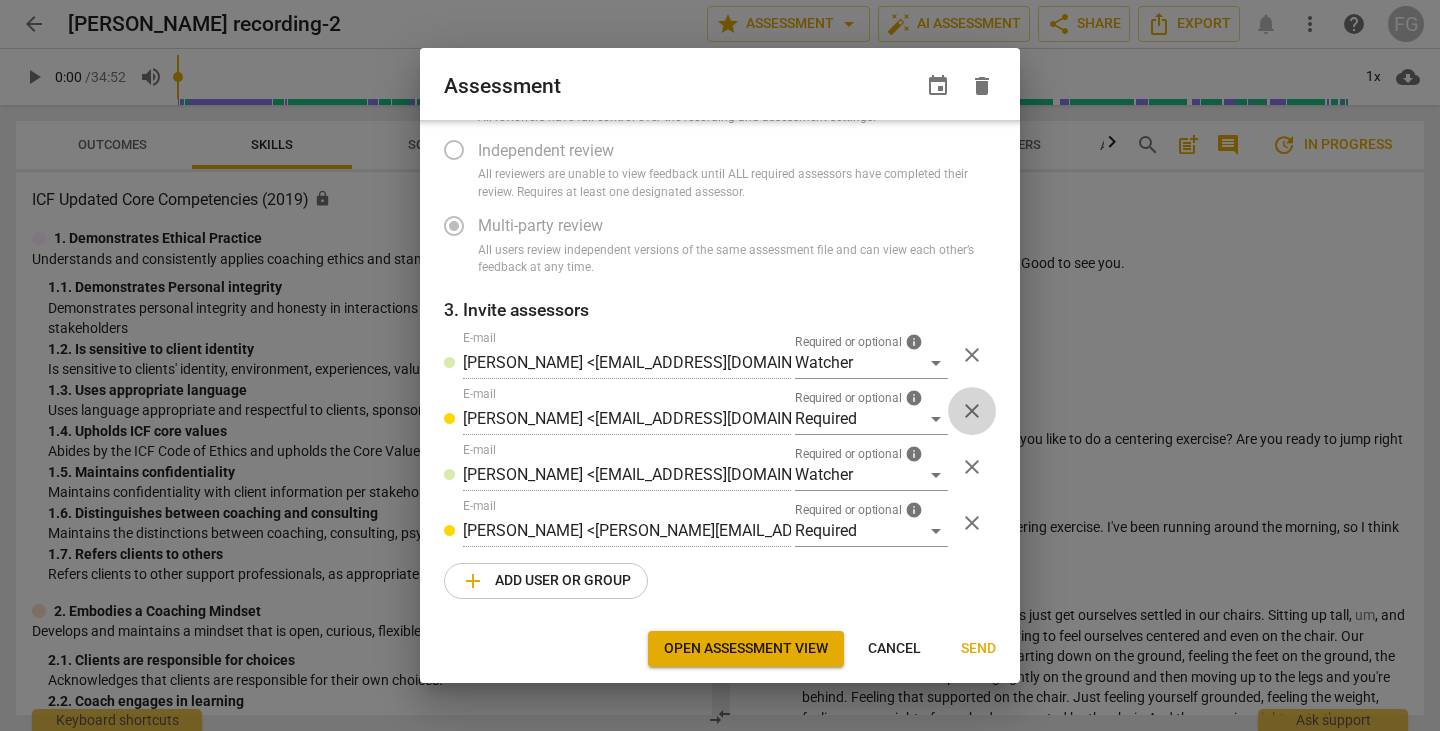 click on "close" at bounding box center (972, 411) 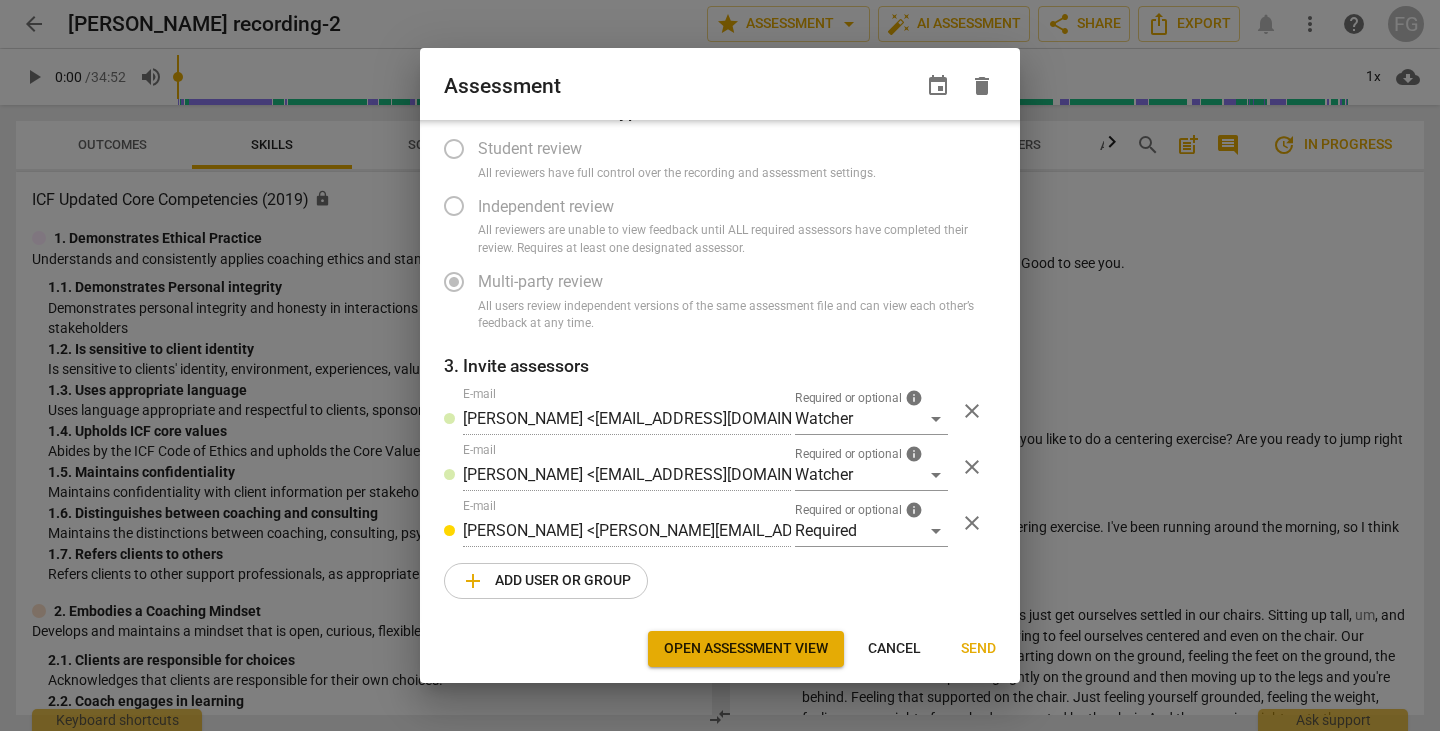 scroll, scrollTop: 108, scrollLeft: 0, axis: vertical 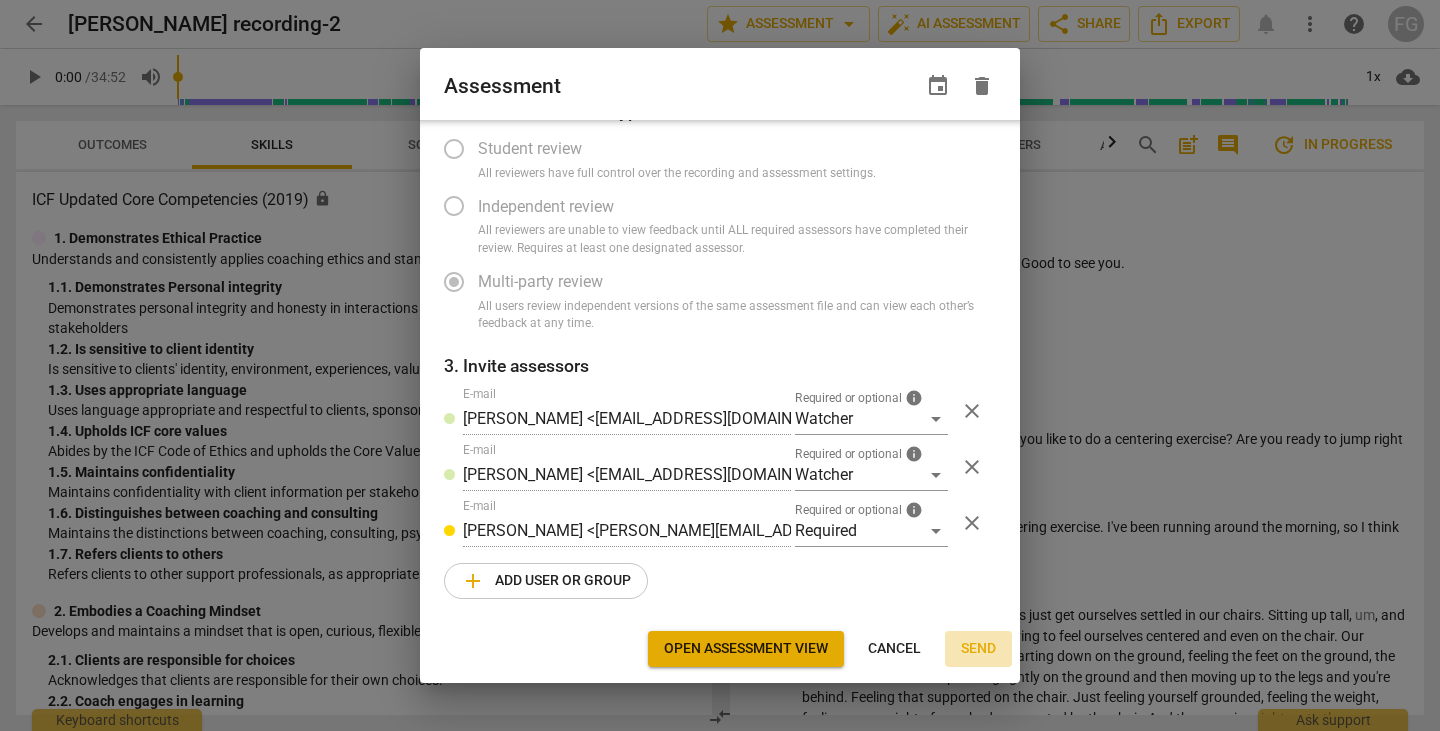 click on "Send" at bounding box center (978, 649) 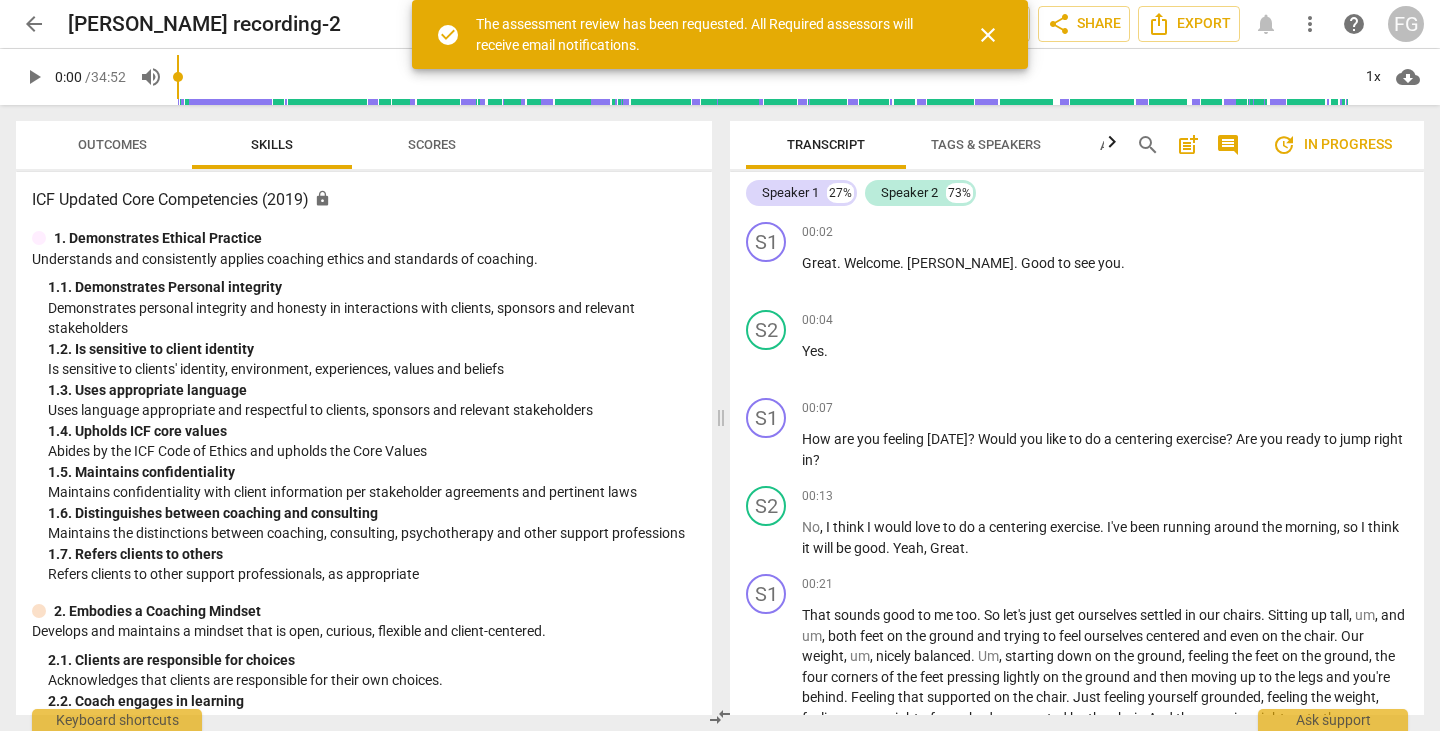 click on "close" at bounding box center [988, 35] 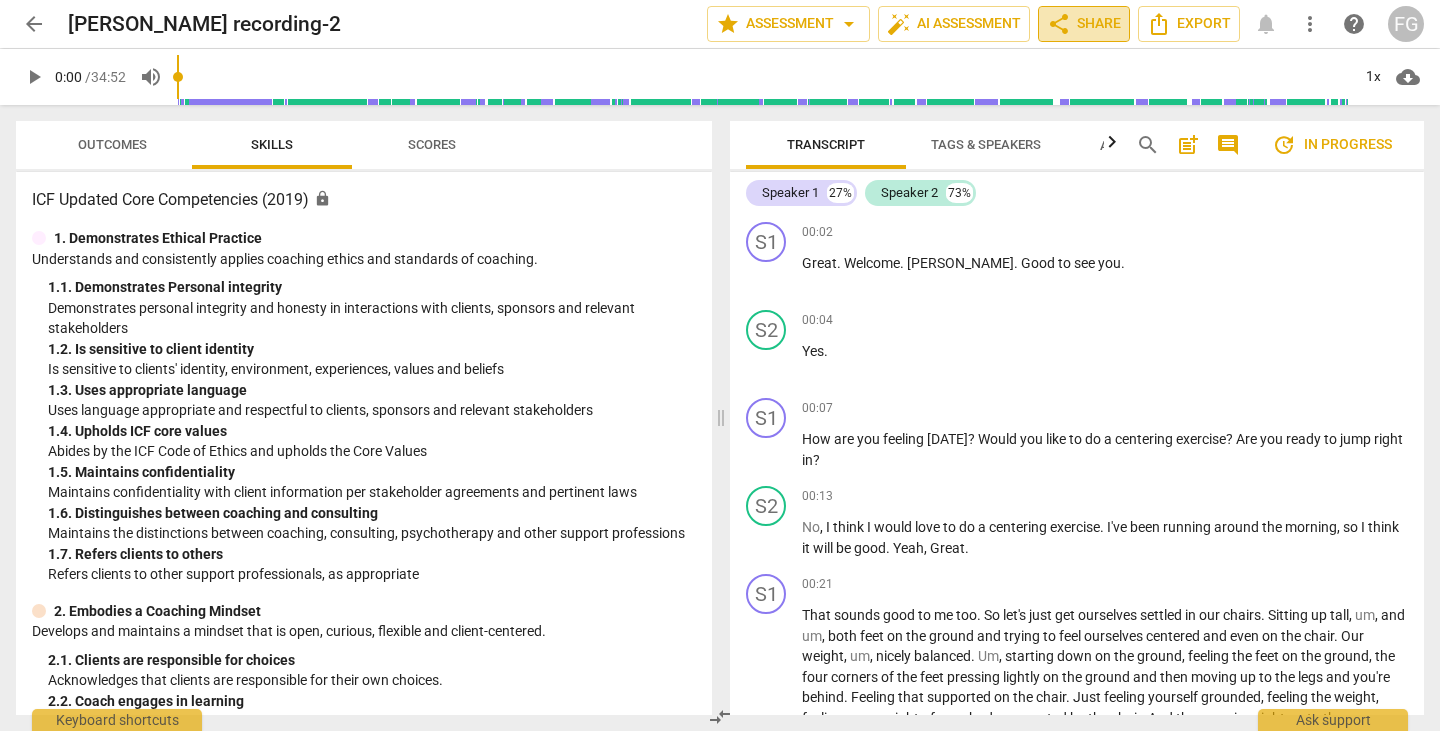 click on "share    Share" at bounding box center (1084, 24) 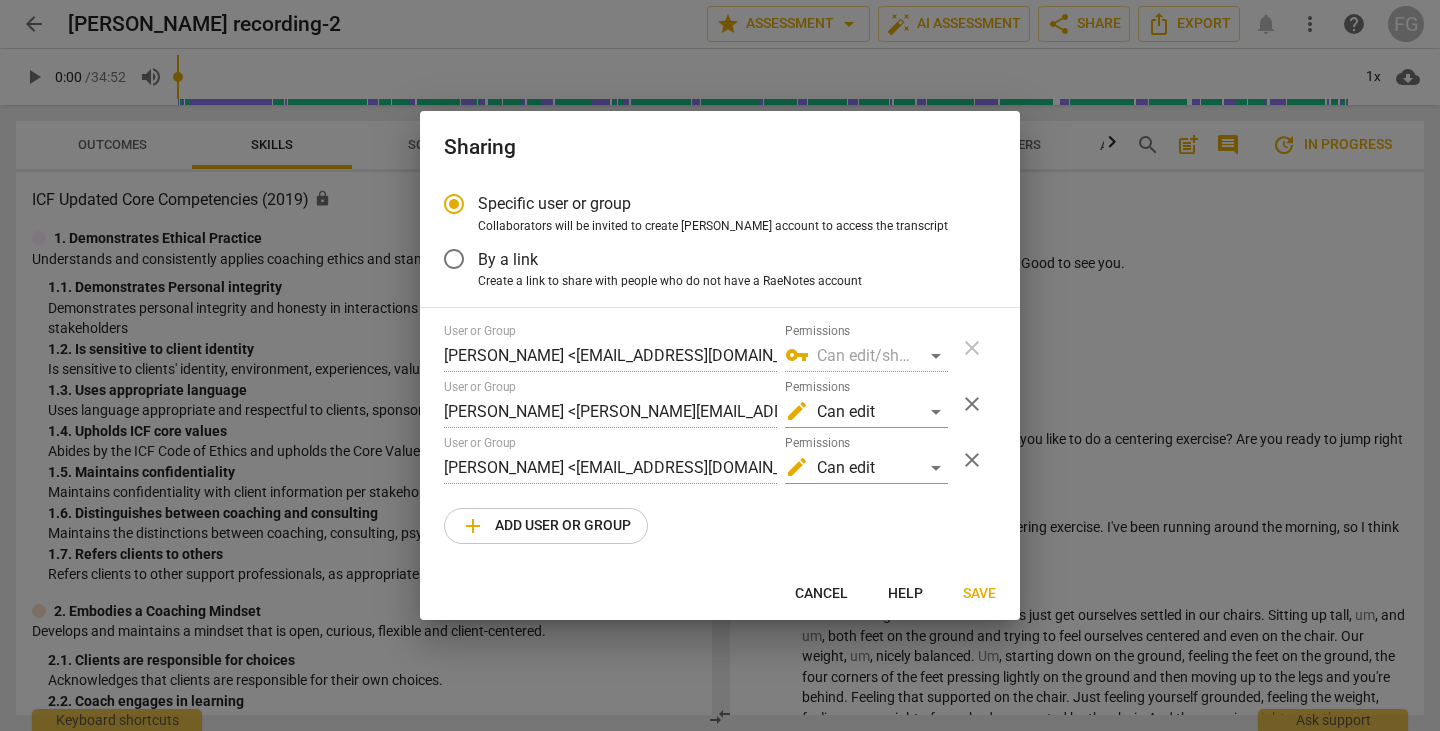 click on "Cancel" at bounding box center (821, 594) 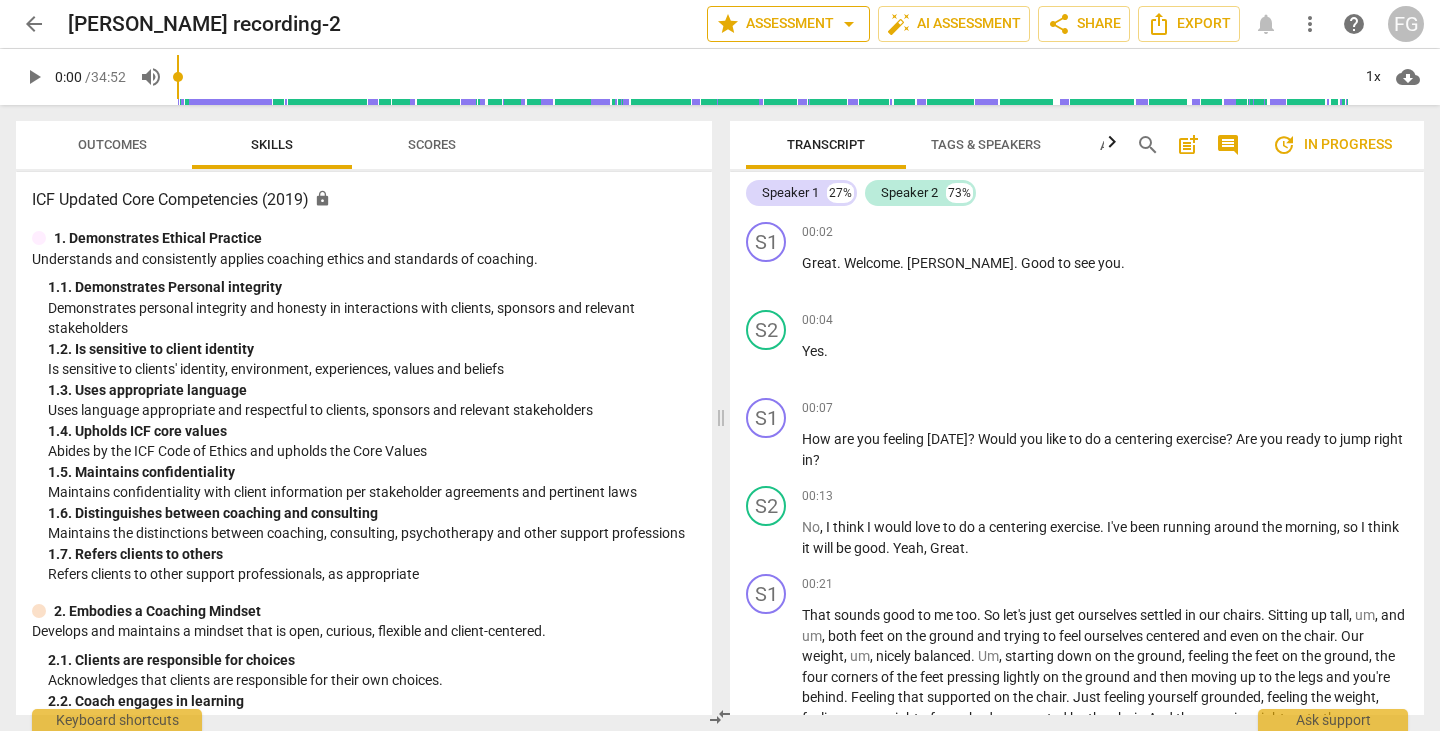 click on "arrow_drop_down" at bounding box center [849, 24] 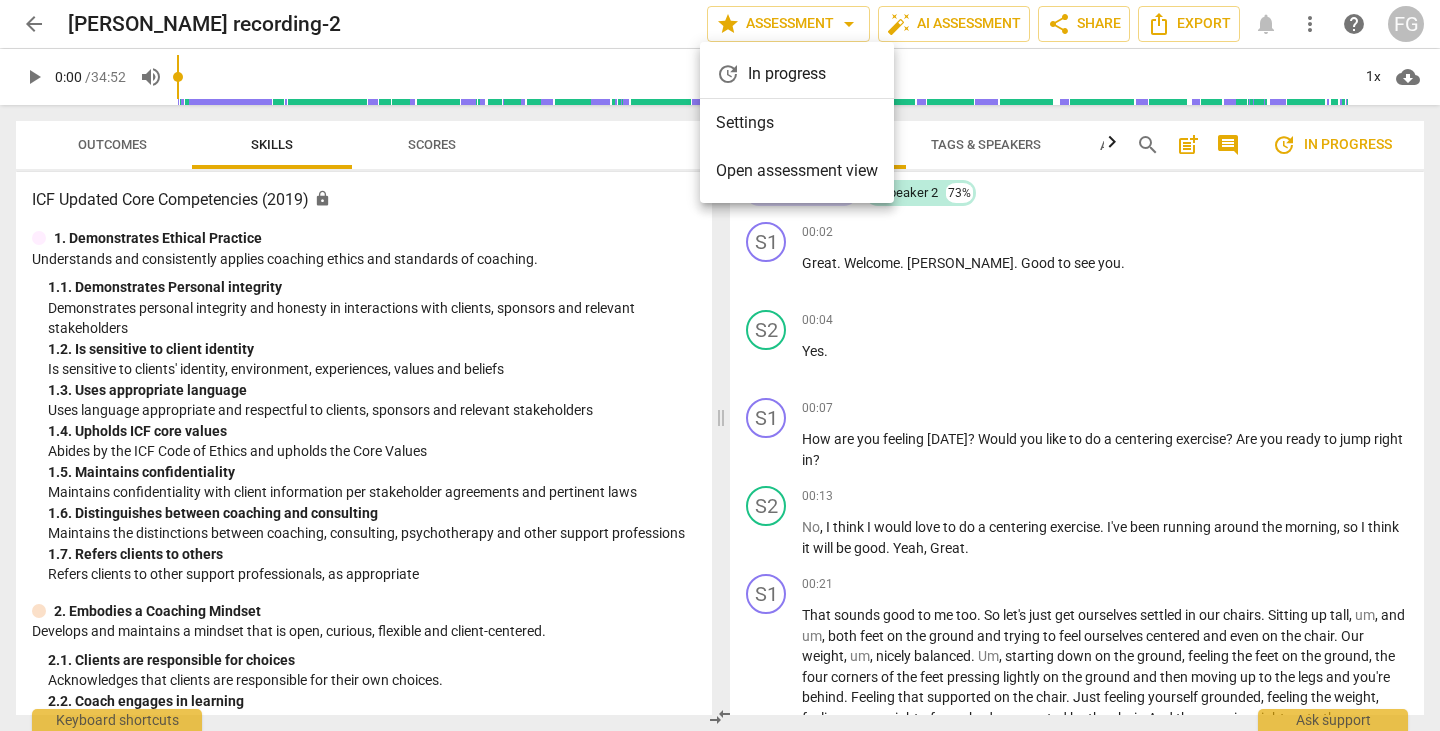 click on "Settings" at bounding box center (797, 123) 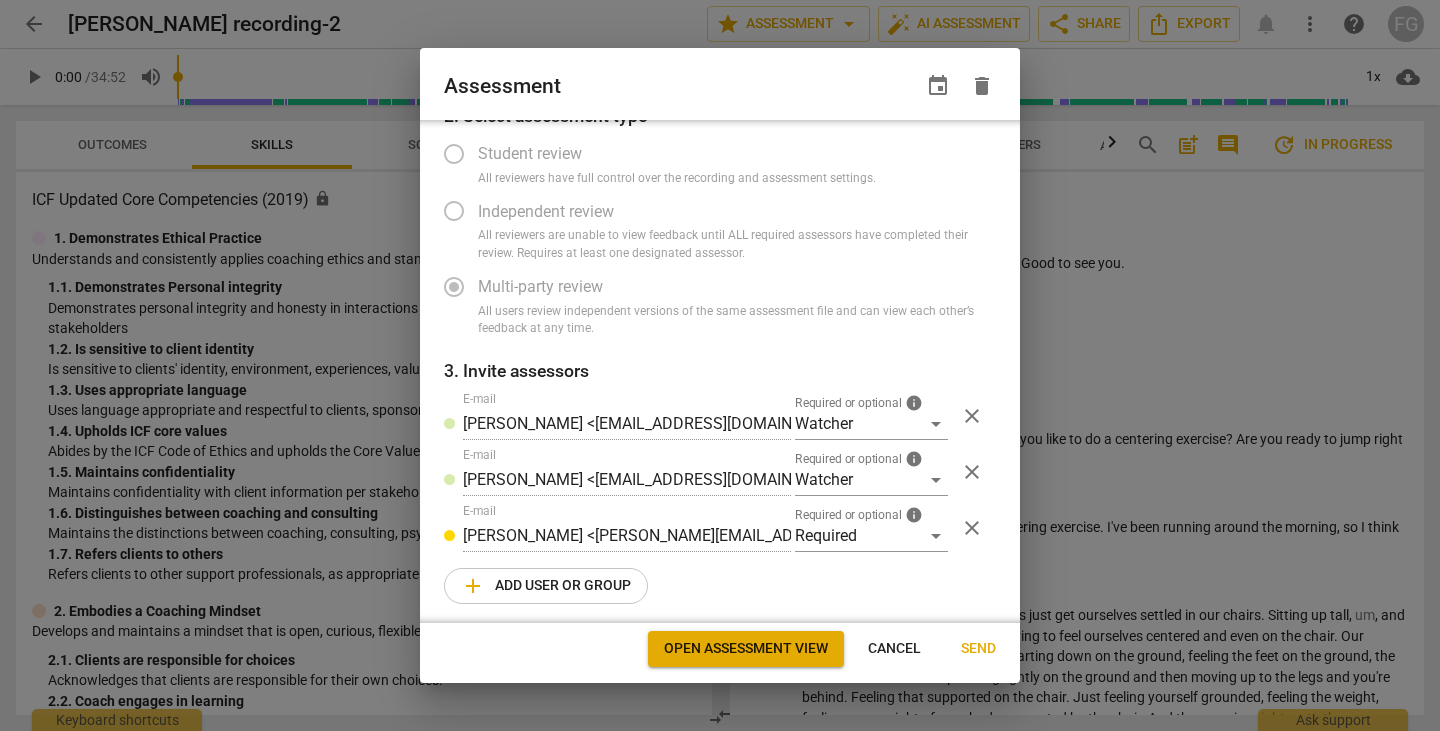 scroll, scrollTop: 108, scrollLeft: 0, axis: vertical 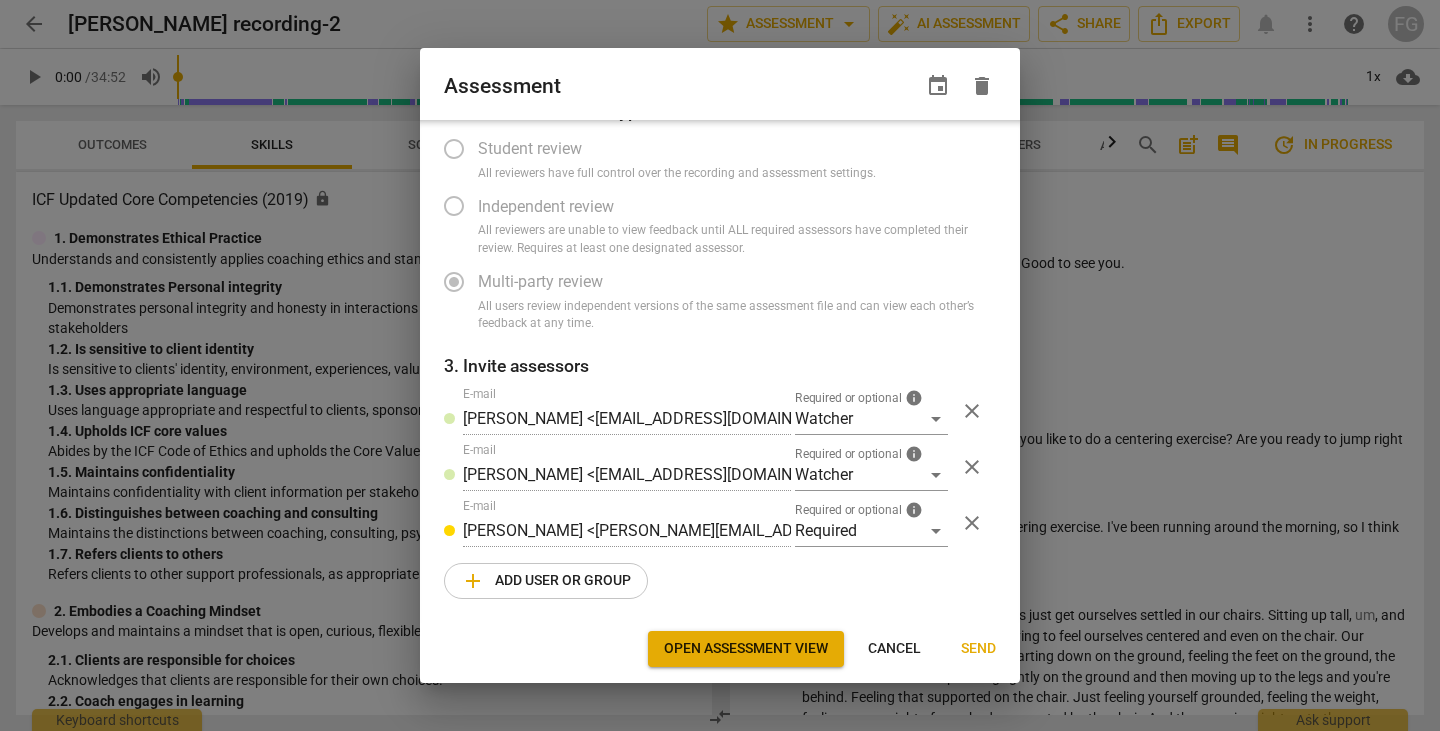 click on "add Add user or group" at bounding box center (546, 581) 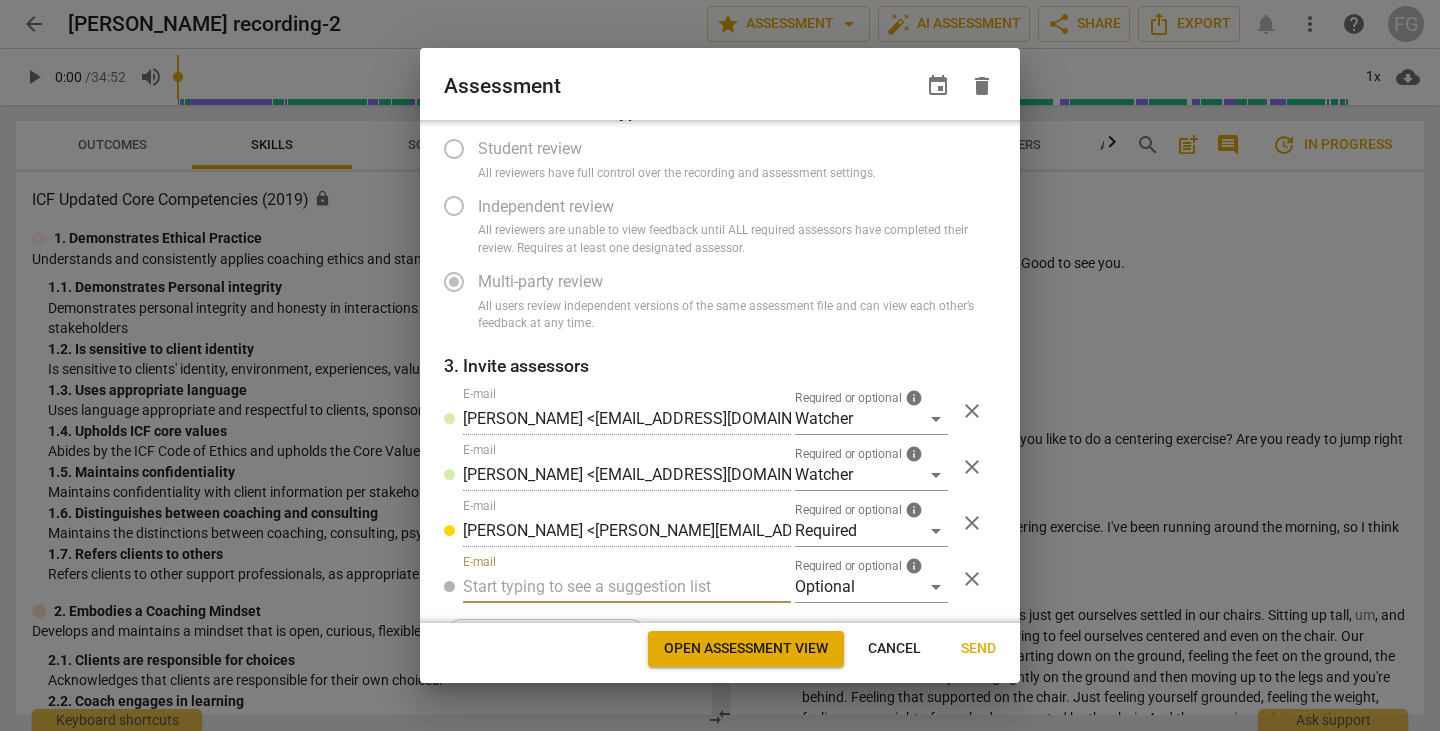 radio on "false" 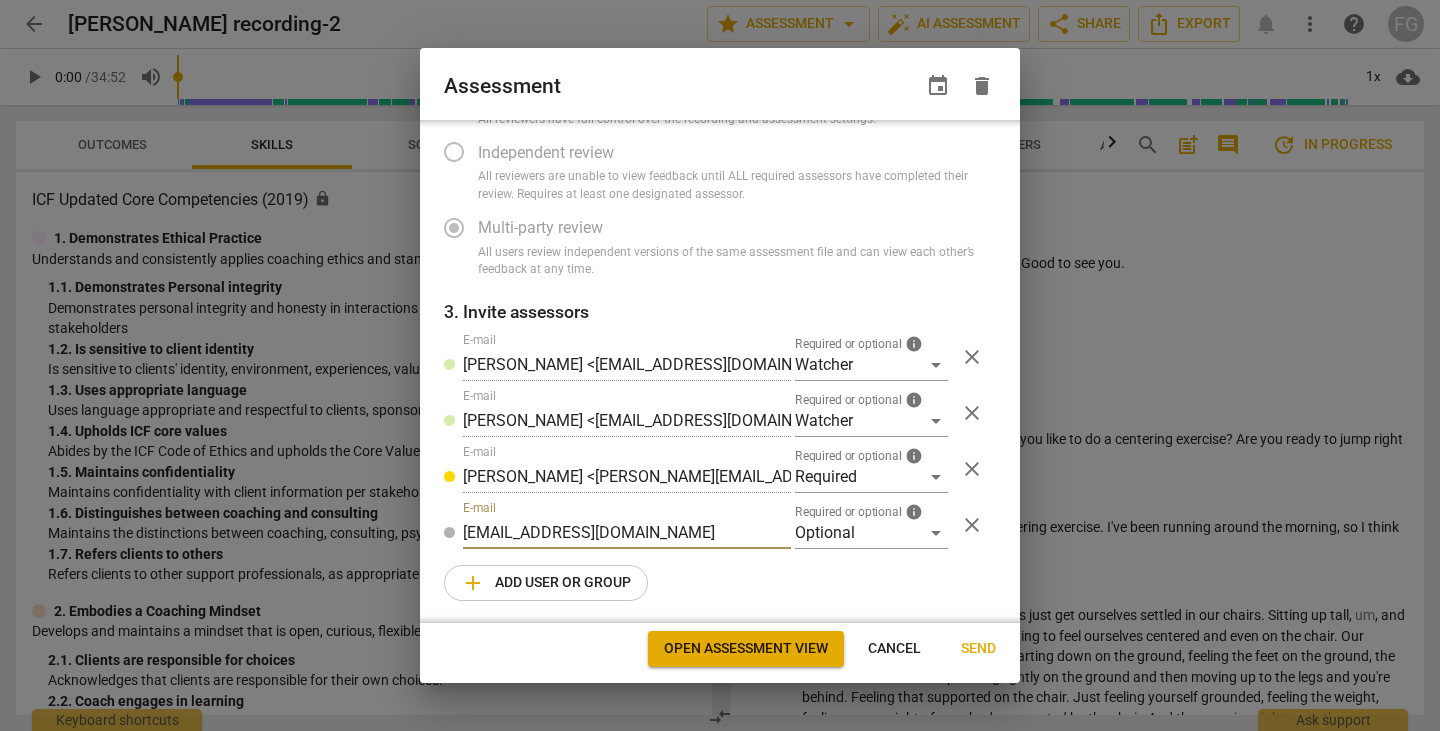 radio on "false" 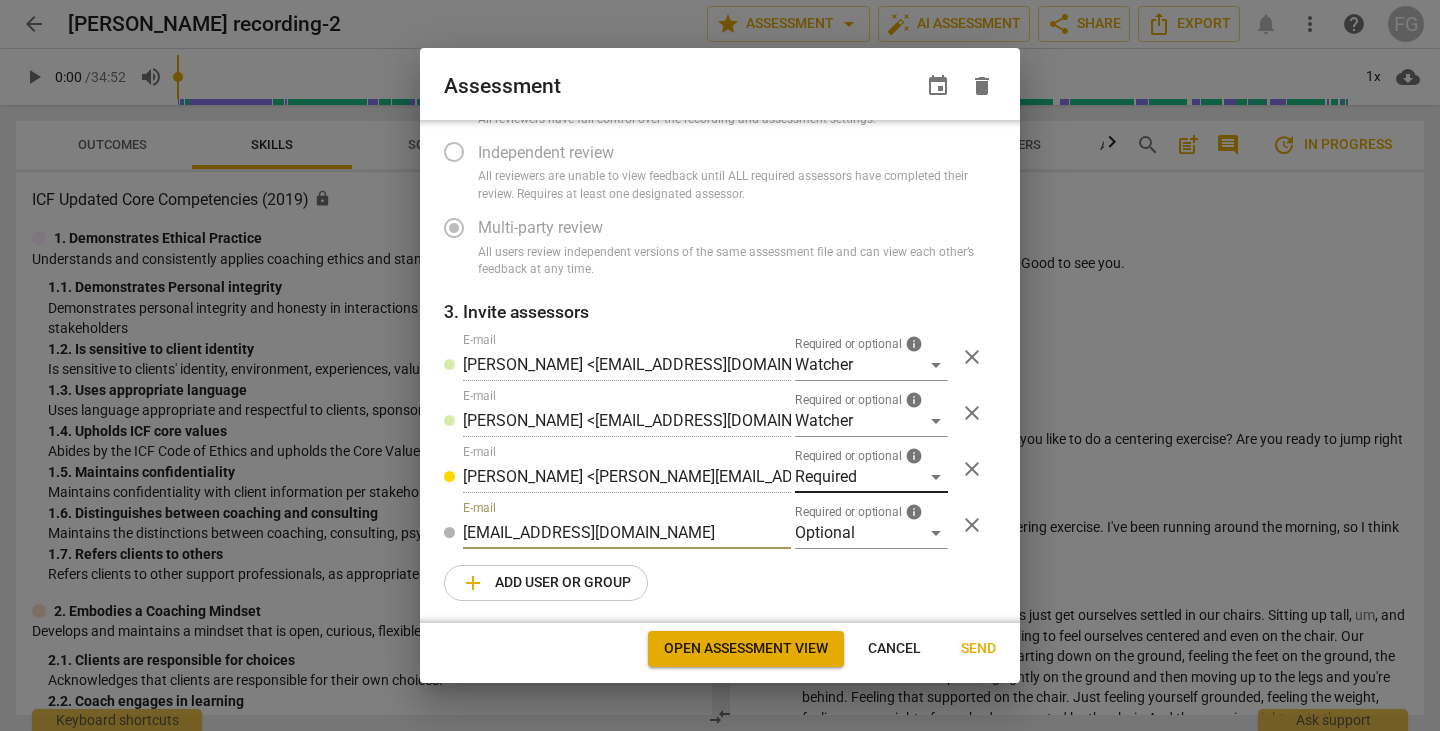 scroll, scrollTop: 164, scrollLeft: 0, axis: vertical 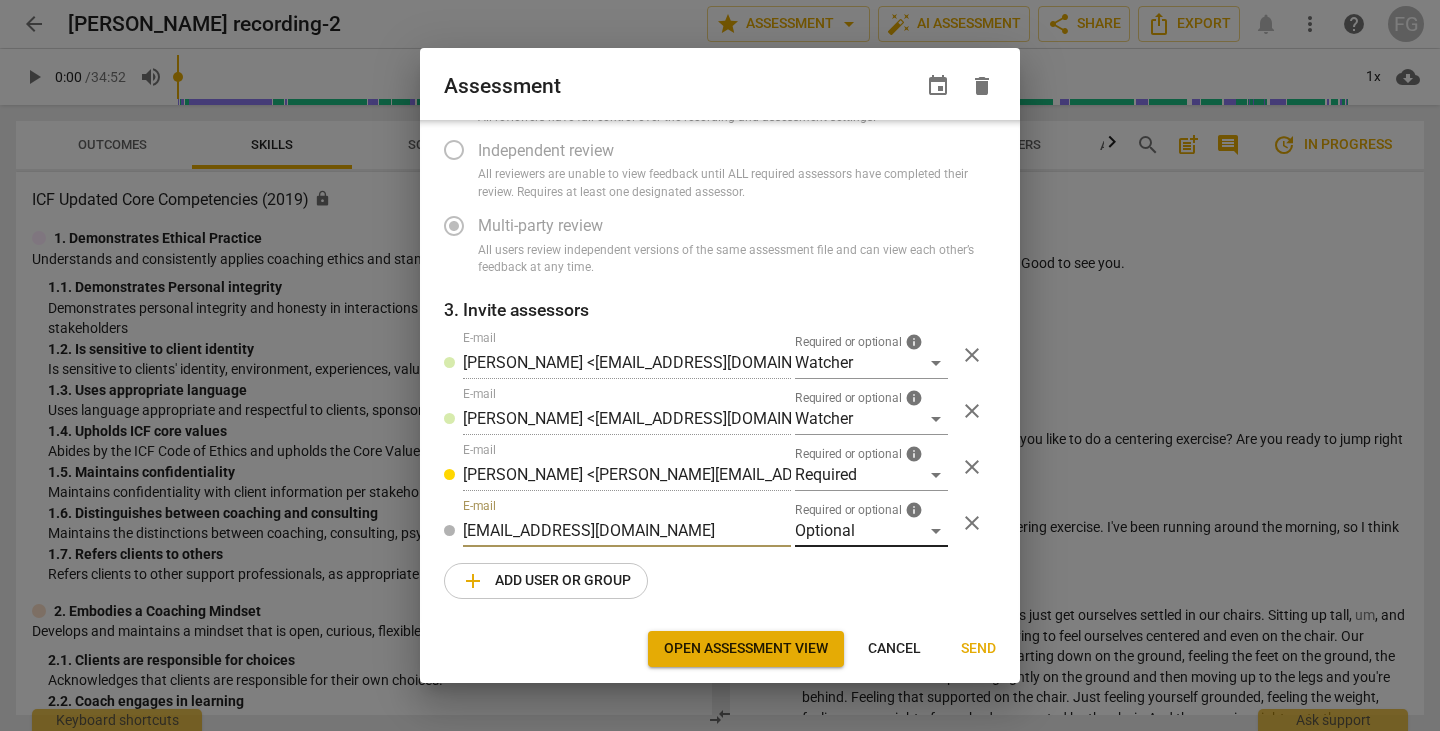 type on "[EMAIL_ADDRESS][DOMAIN_NAME]" 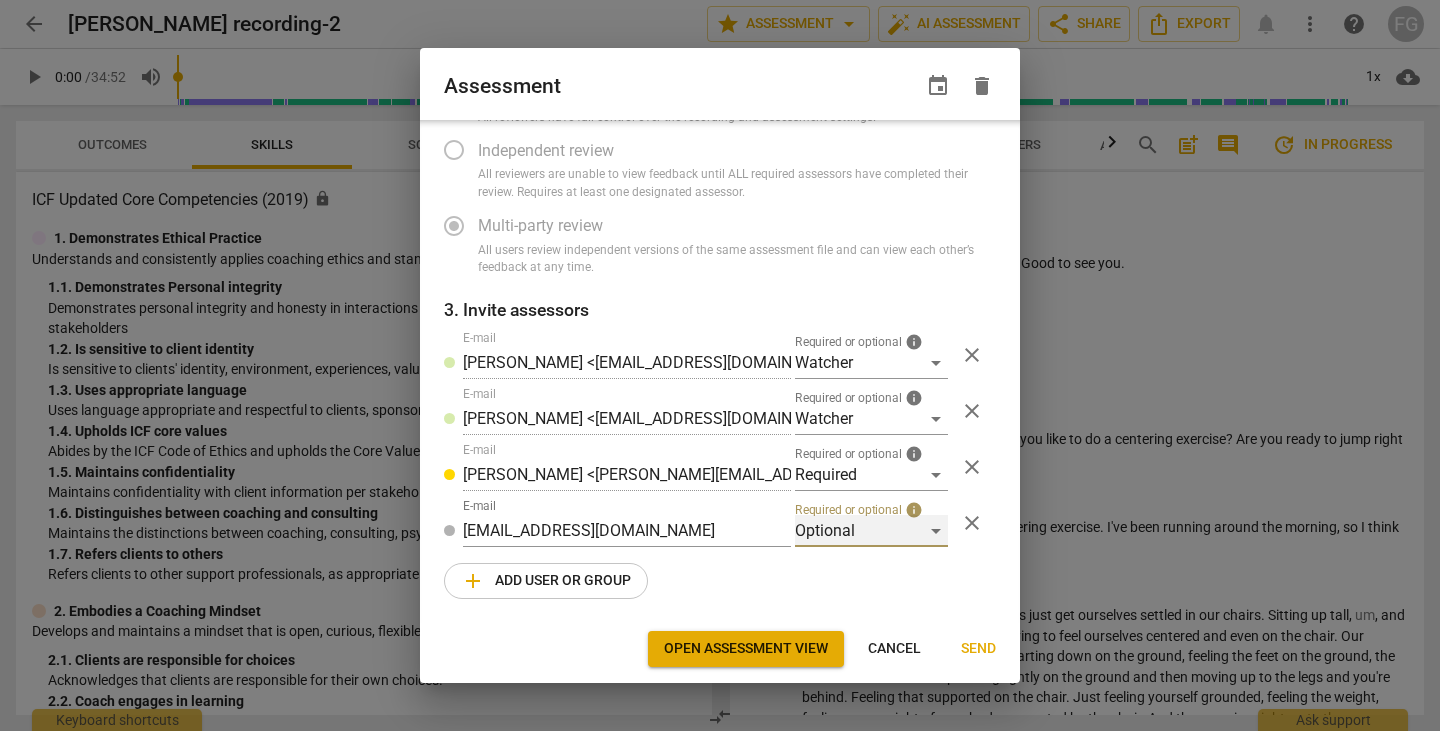 click on "Optional" at bounding box center [871, 531] 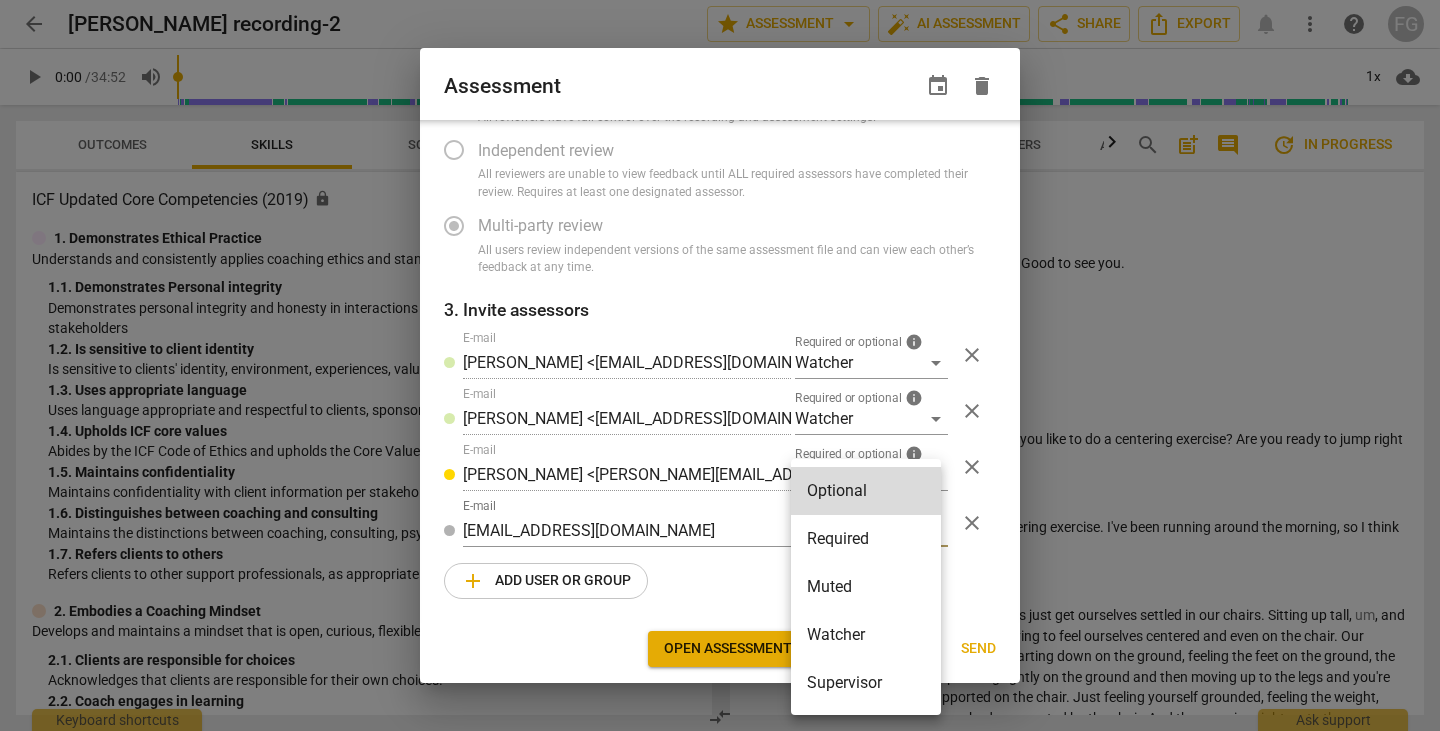 click on "Required" at bounding box center [866, 539] 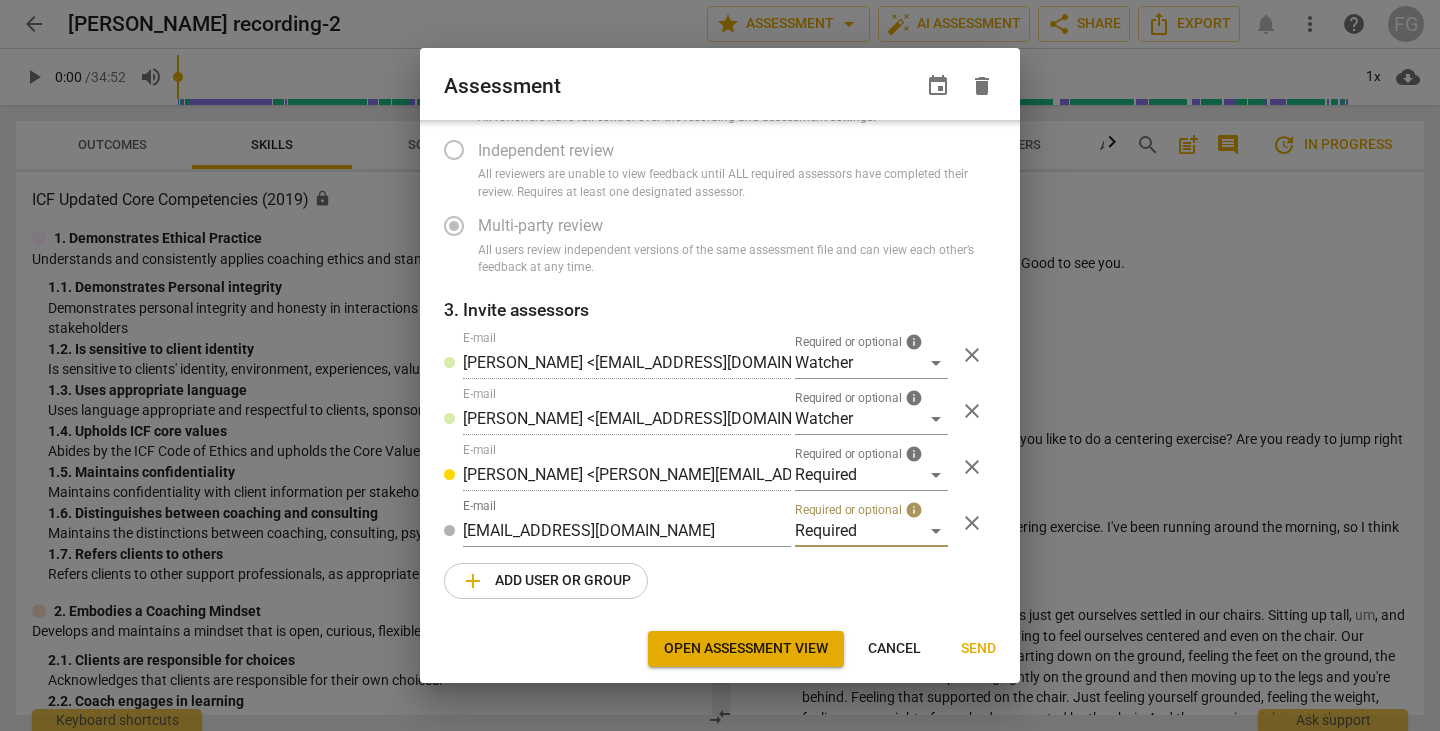 click on "Send" at bounding box center [978, 649] 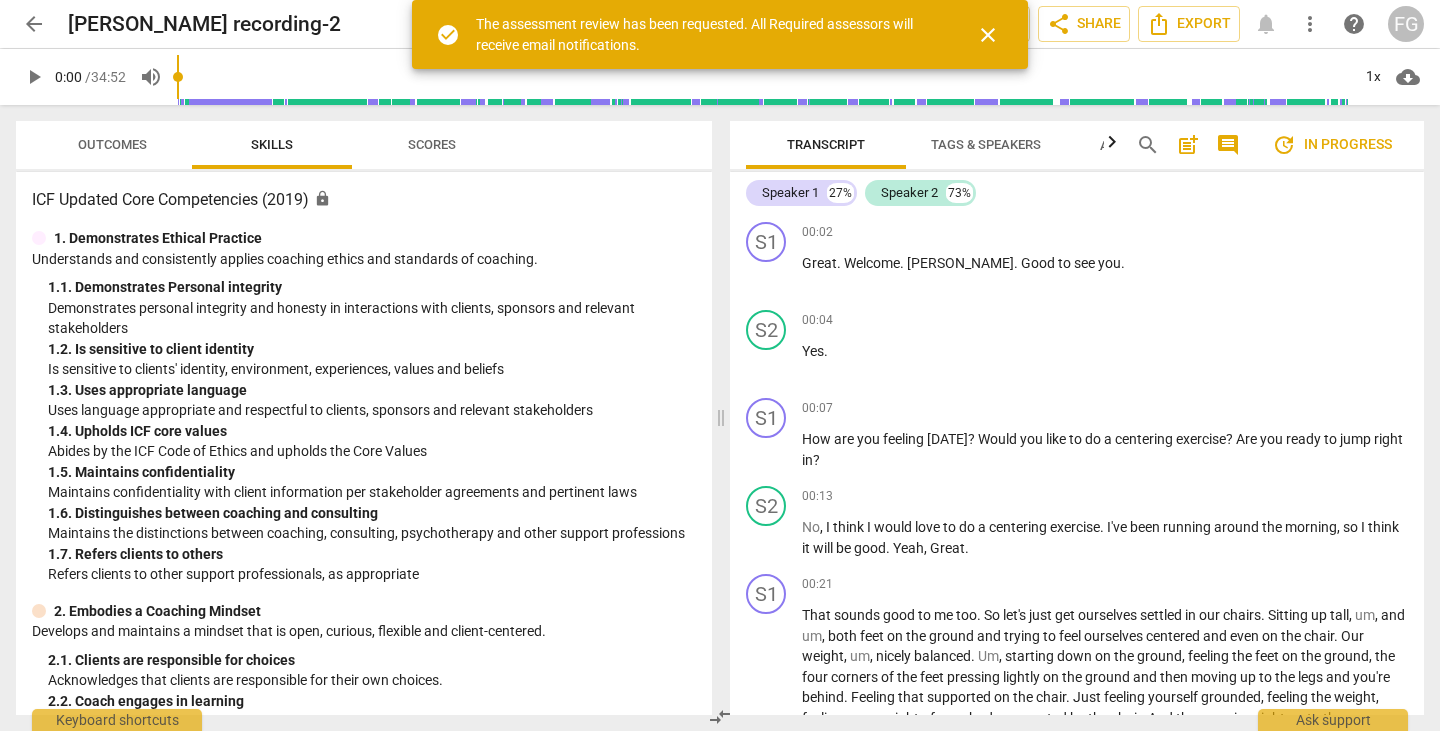 click on "close" at bounding box center [988, 35] 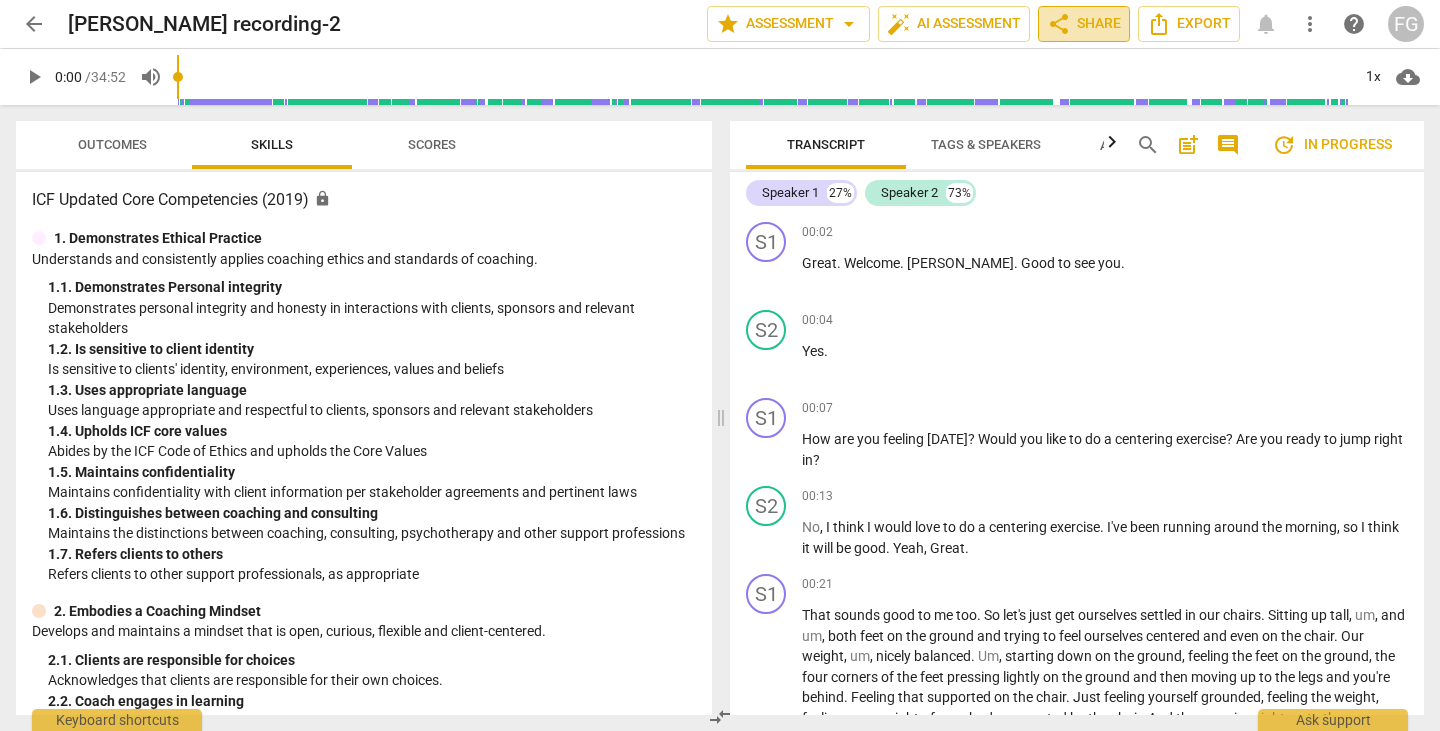 click on "share    Share" at bounding box center [1084, 24] 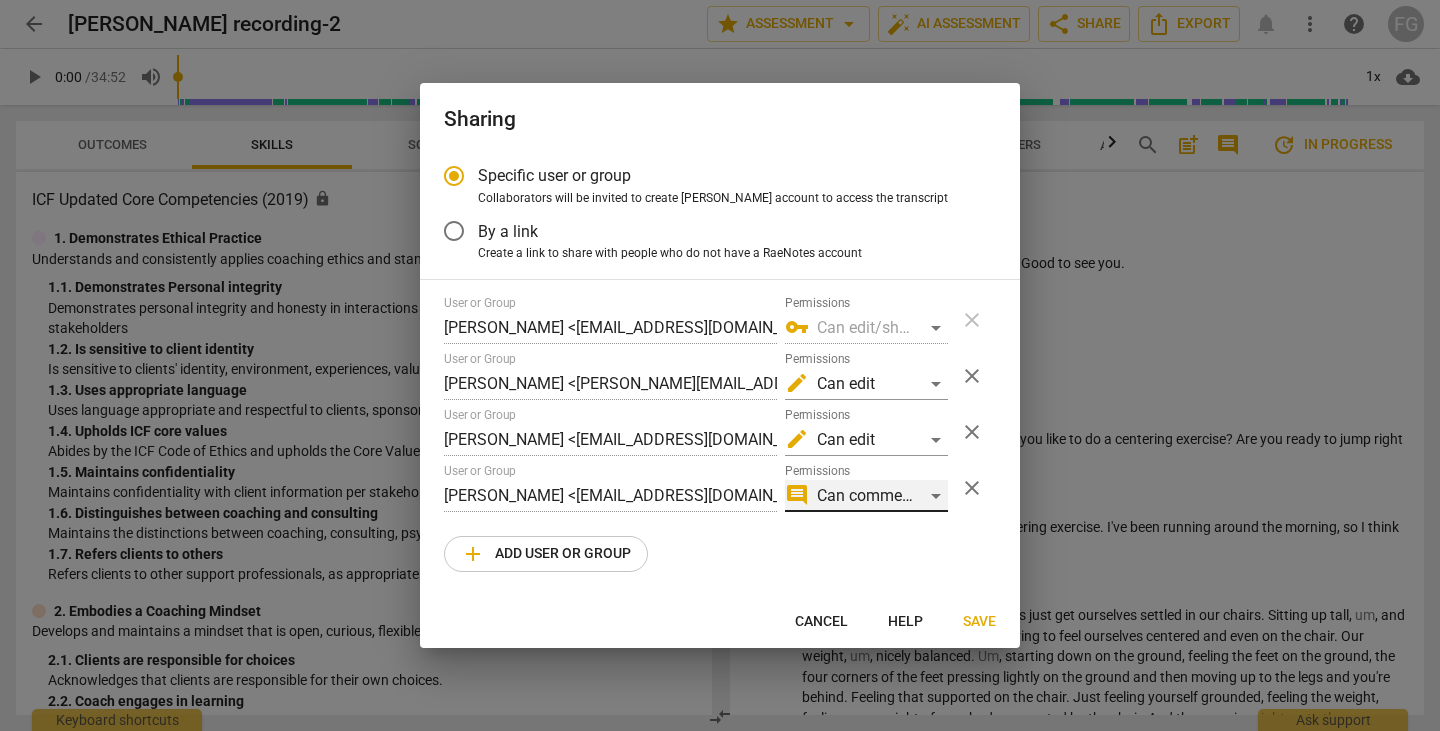 click on "comment Can comment" at bounding box center [866, 496] 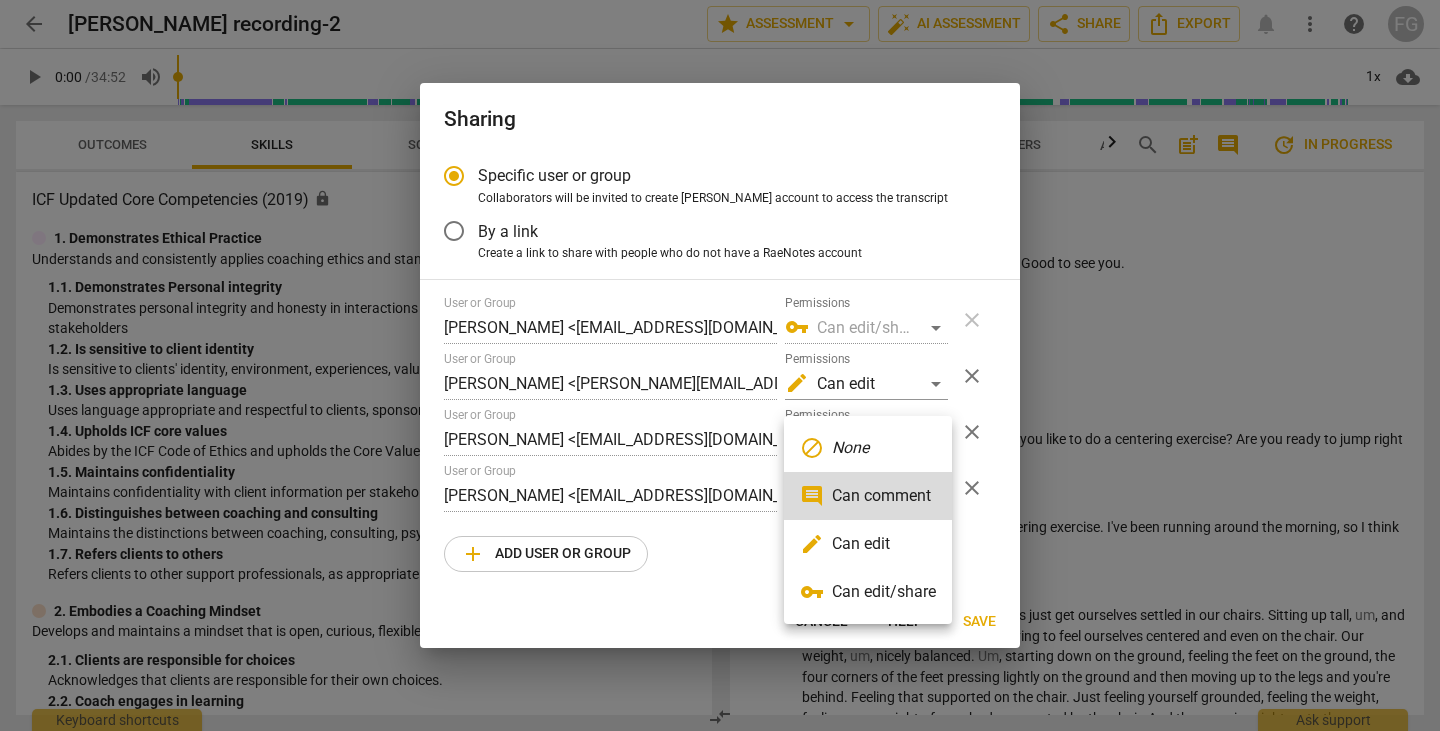 click on "edit Can edit" at bounding box center (868, 544) 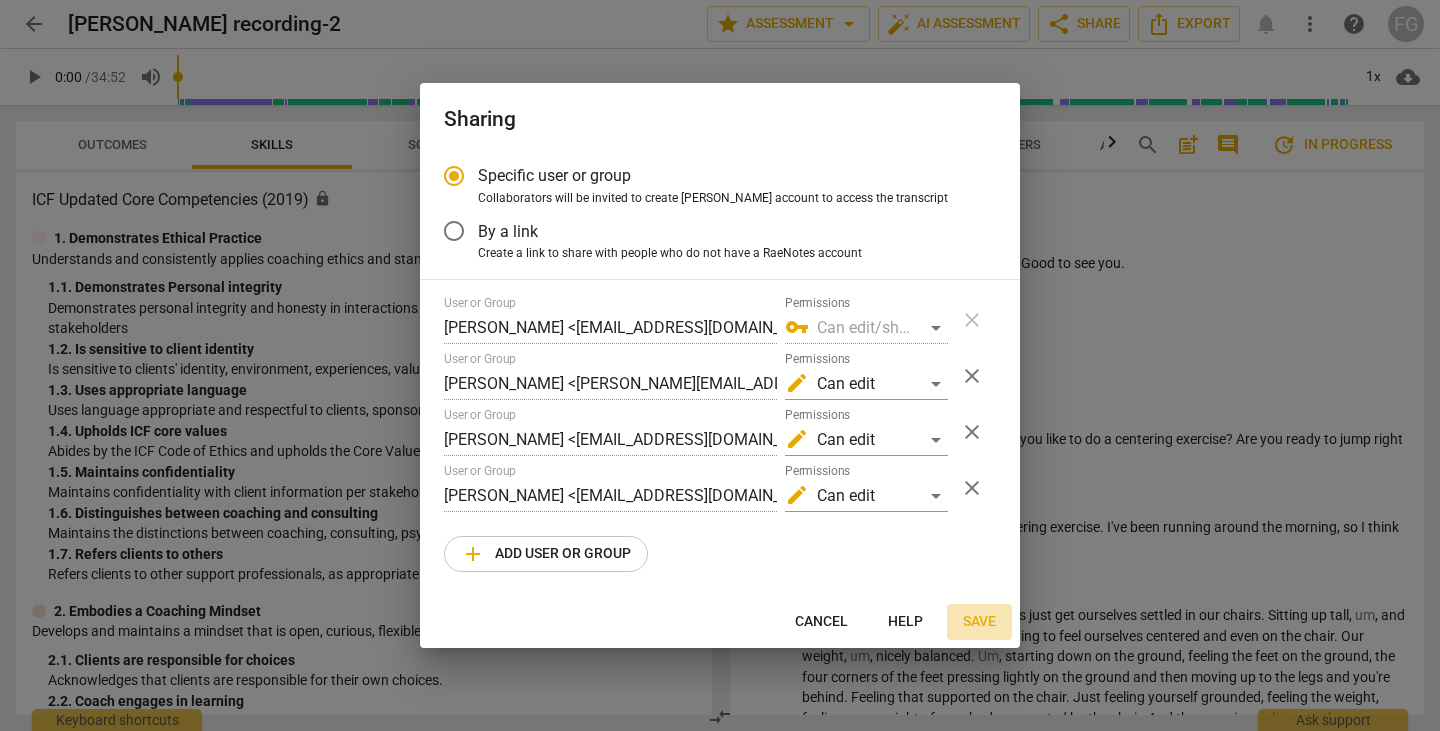 click on "Save" at bounding box center [979, 622] 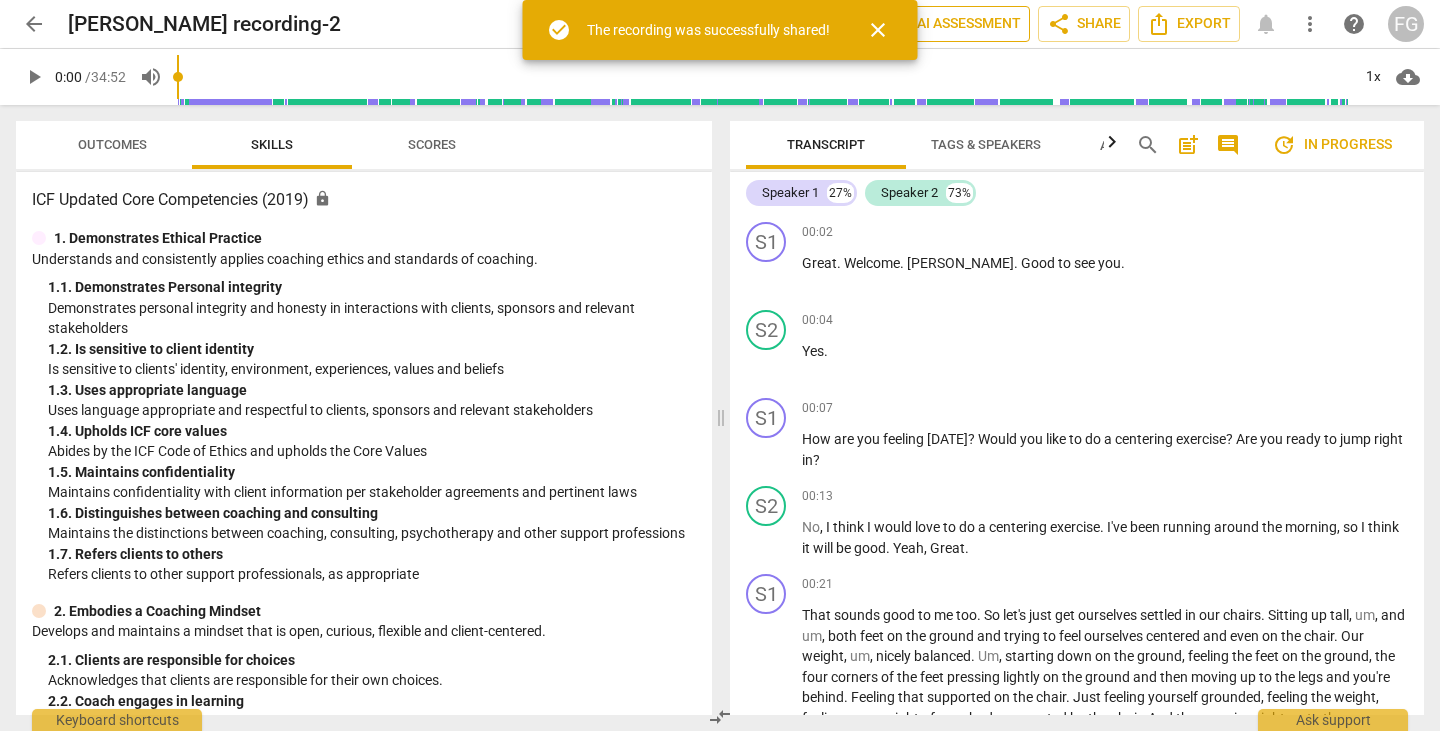 click on "close" at bounding box center [878, 30] 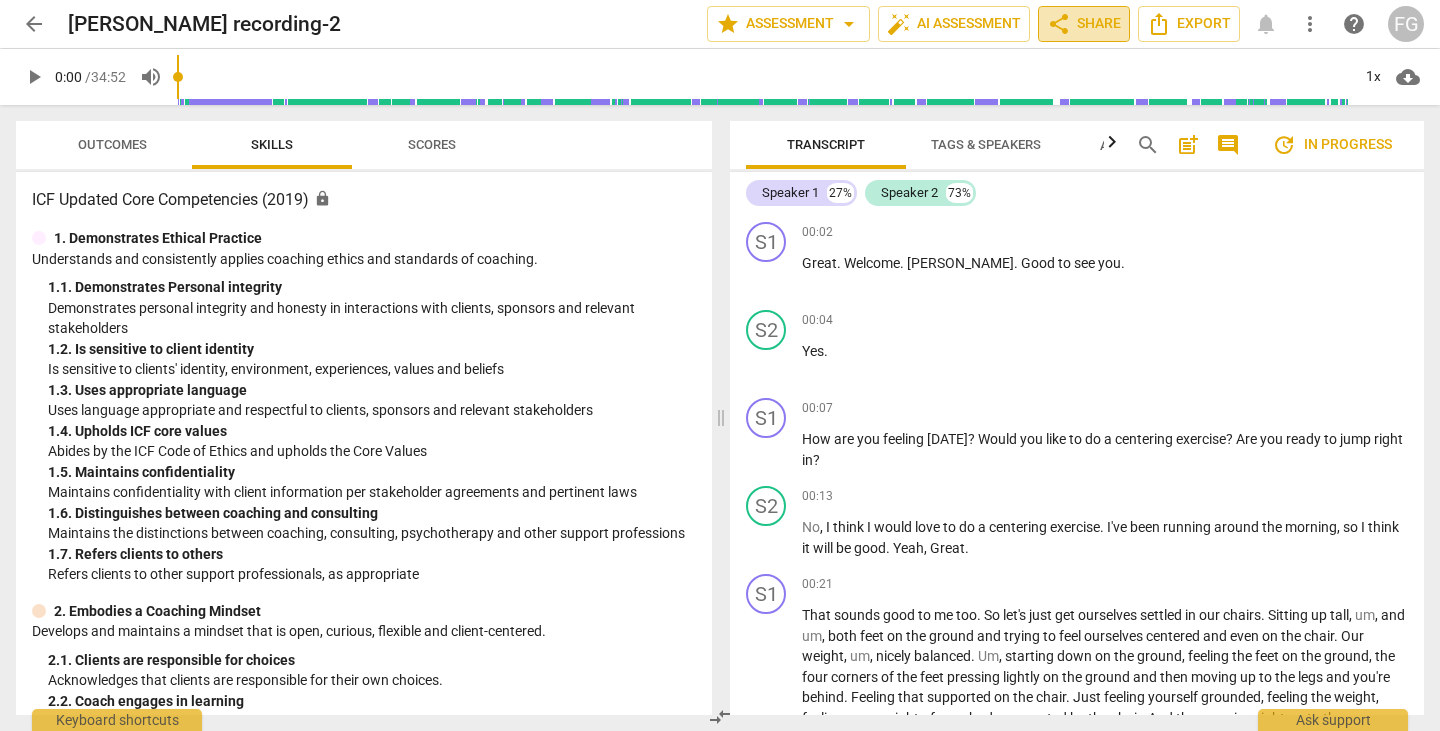 click on "share    Share" at bounding box center (1084, 24) 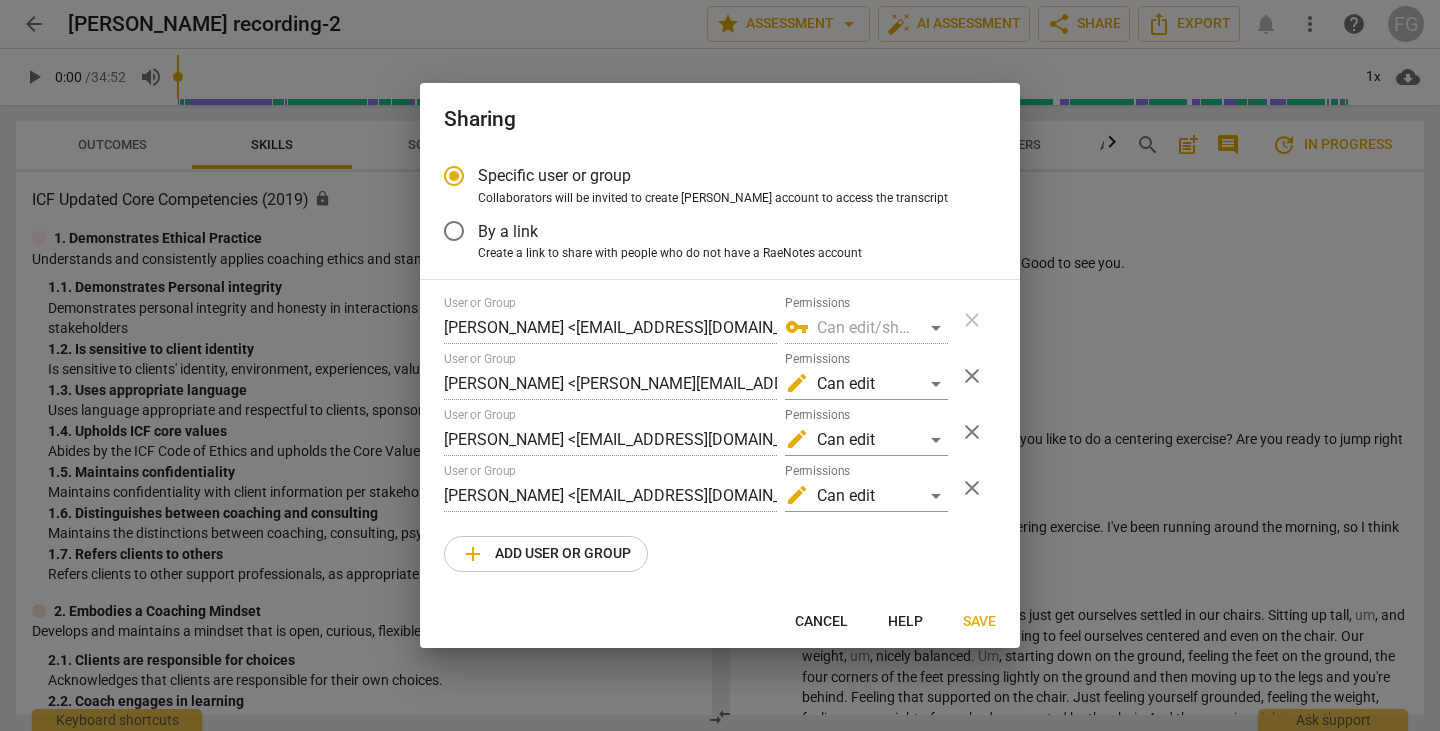 click on "Save" at bounding box center (979, 622) 